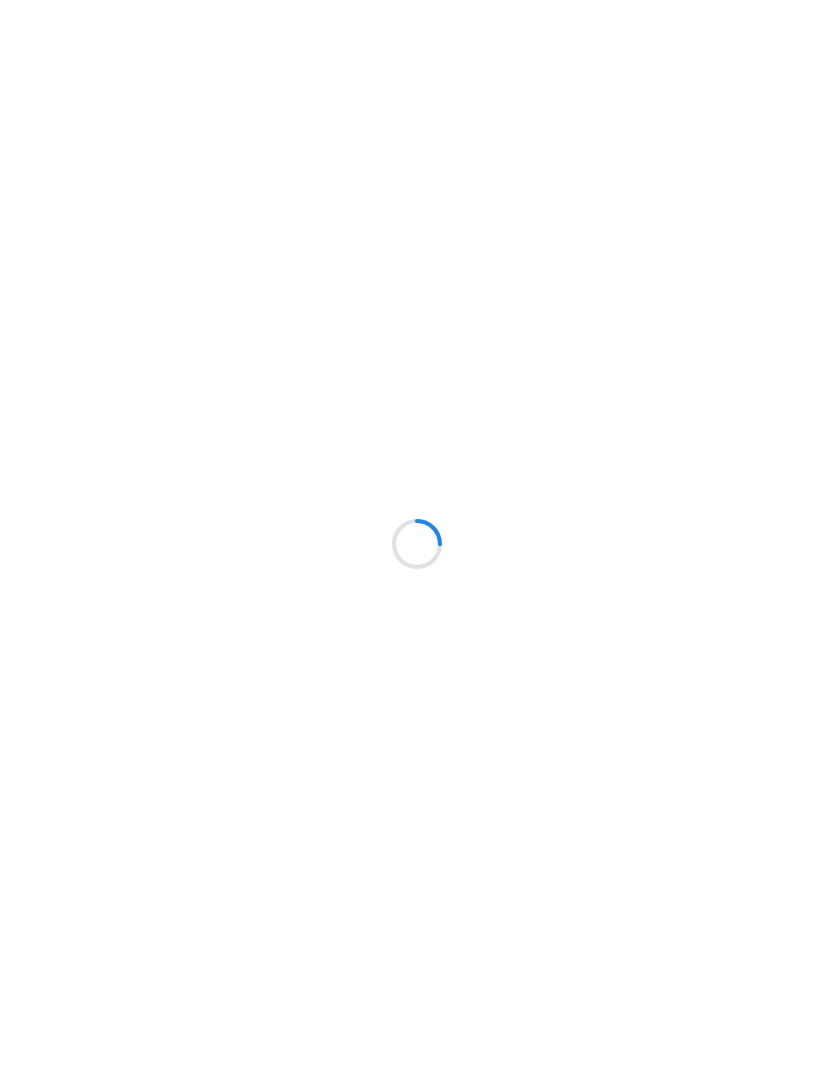 scroll, scrollTop: 0, scrollLeft: 0, axis: both 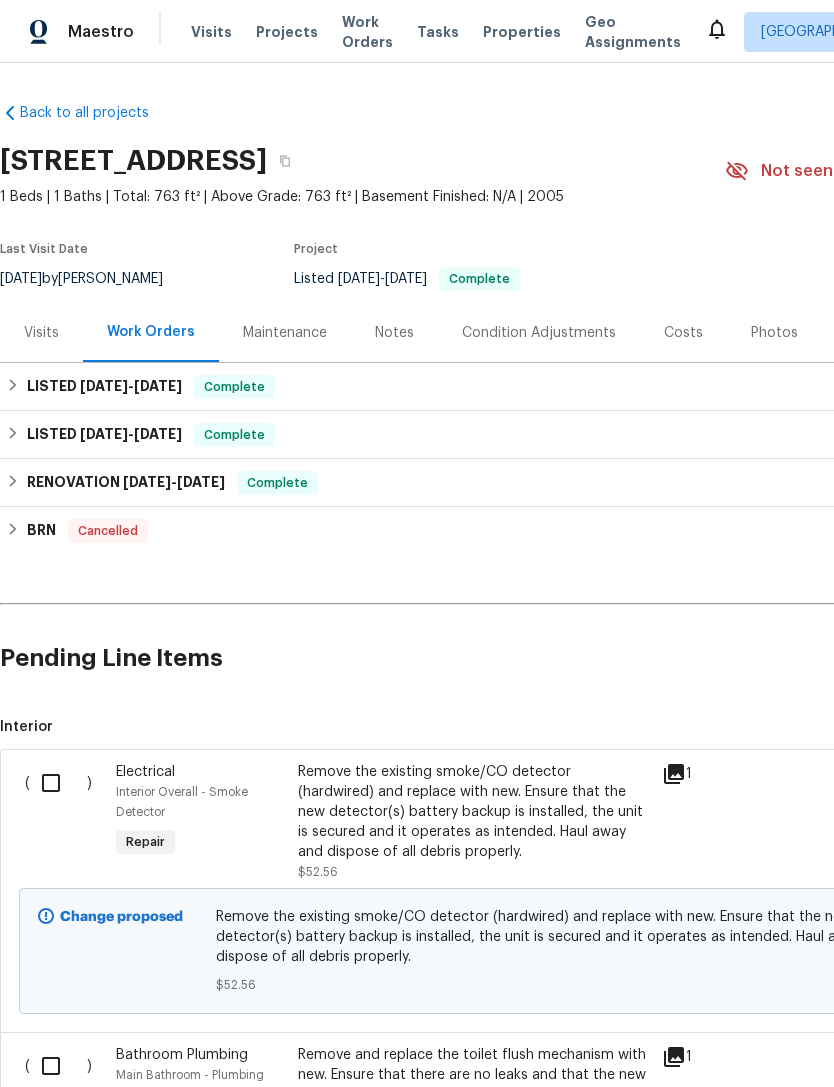 click at bounding box center (58, 783) 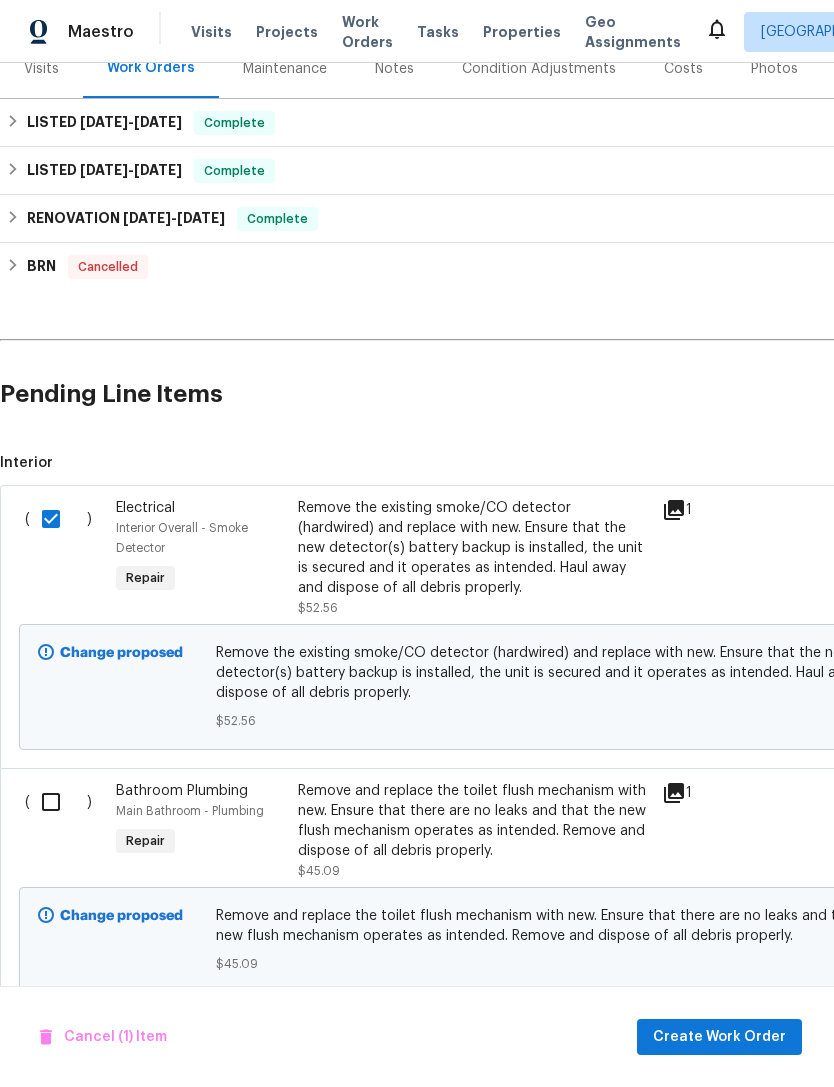 scroll, scrollTop: 262, scrollLeft: 0, axis: vertical 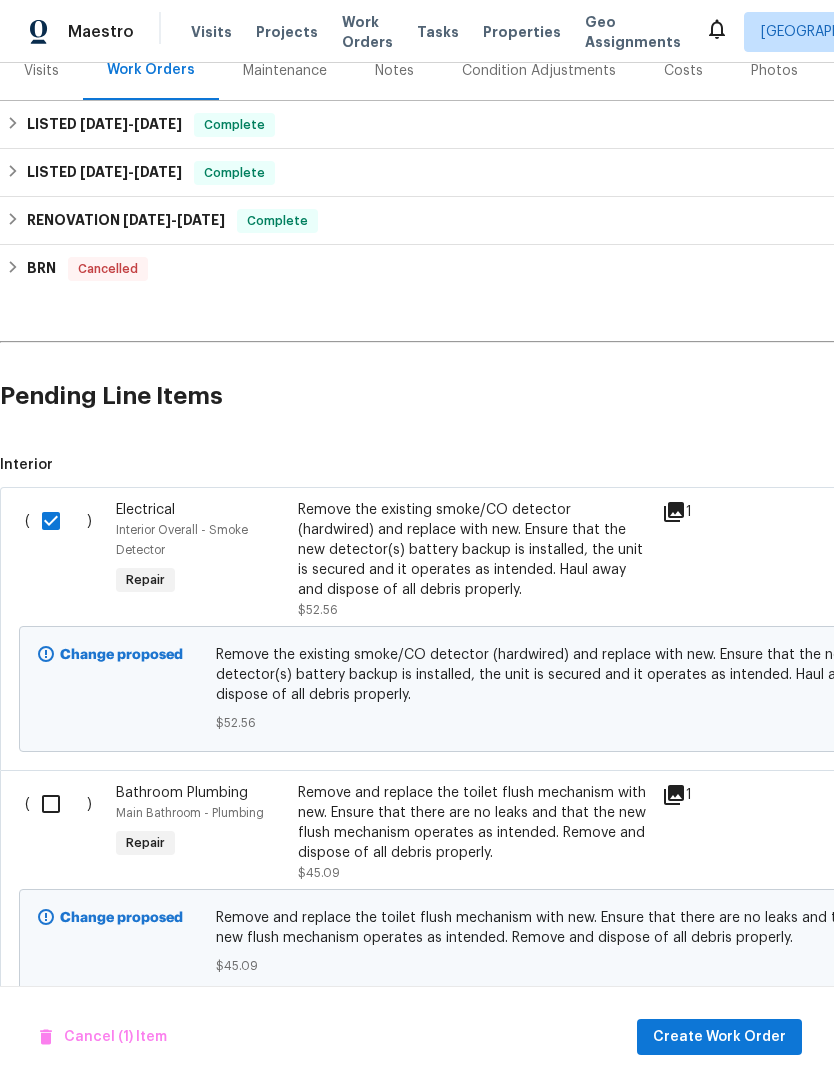 click at bounding box center (58, 804) 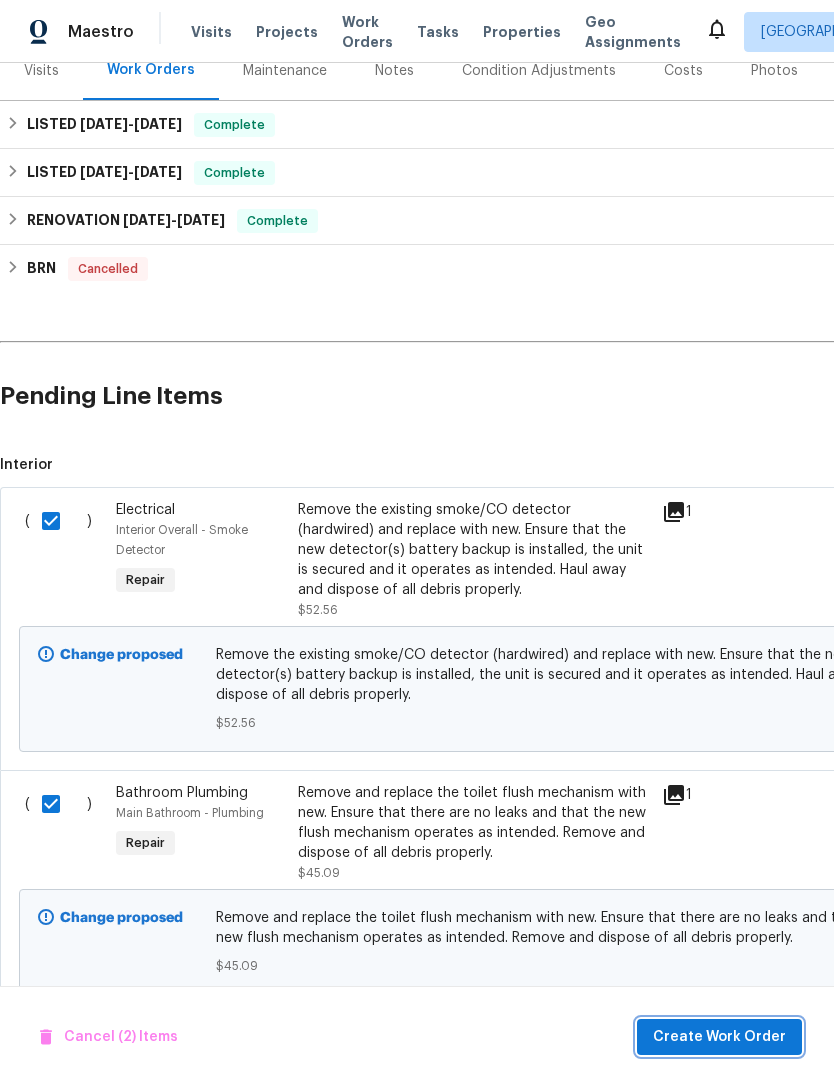 click on "Create Work Order" at bounding box center [719, 1037] 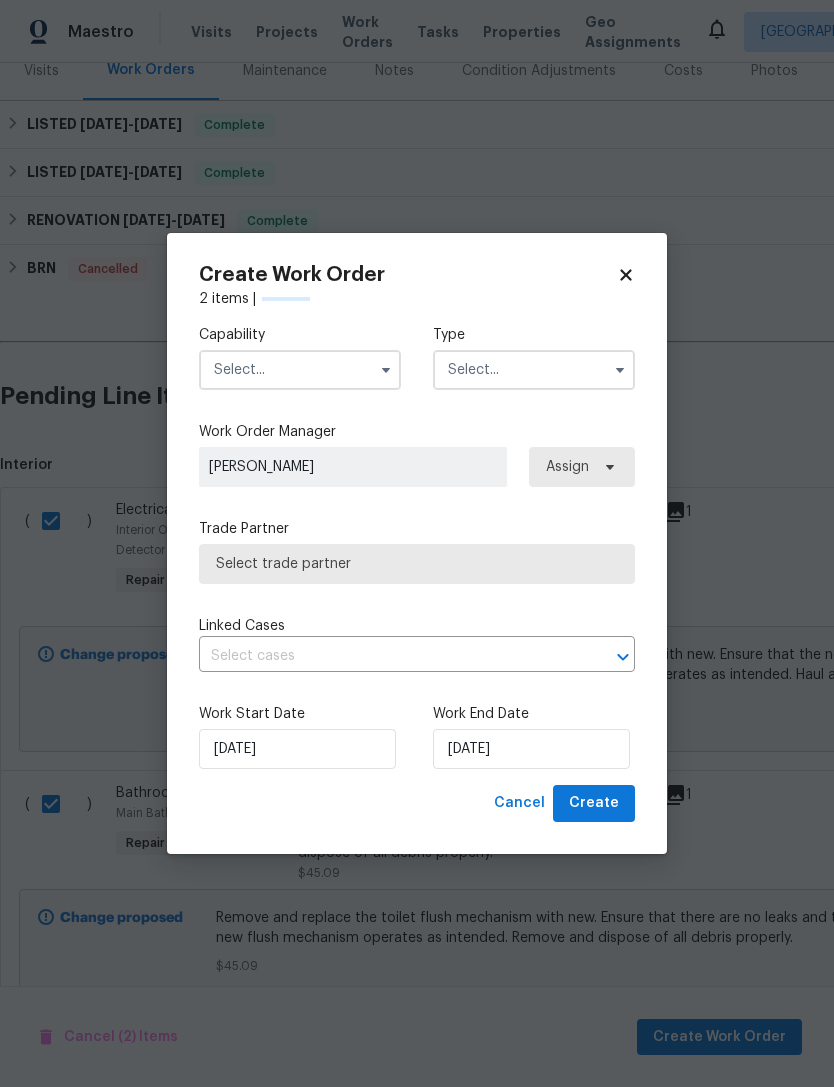 checkbox on "false" 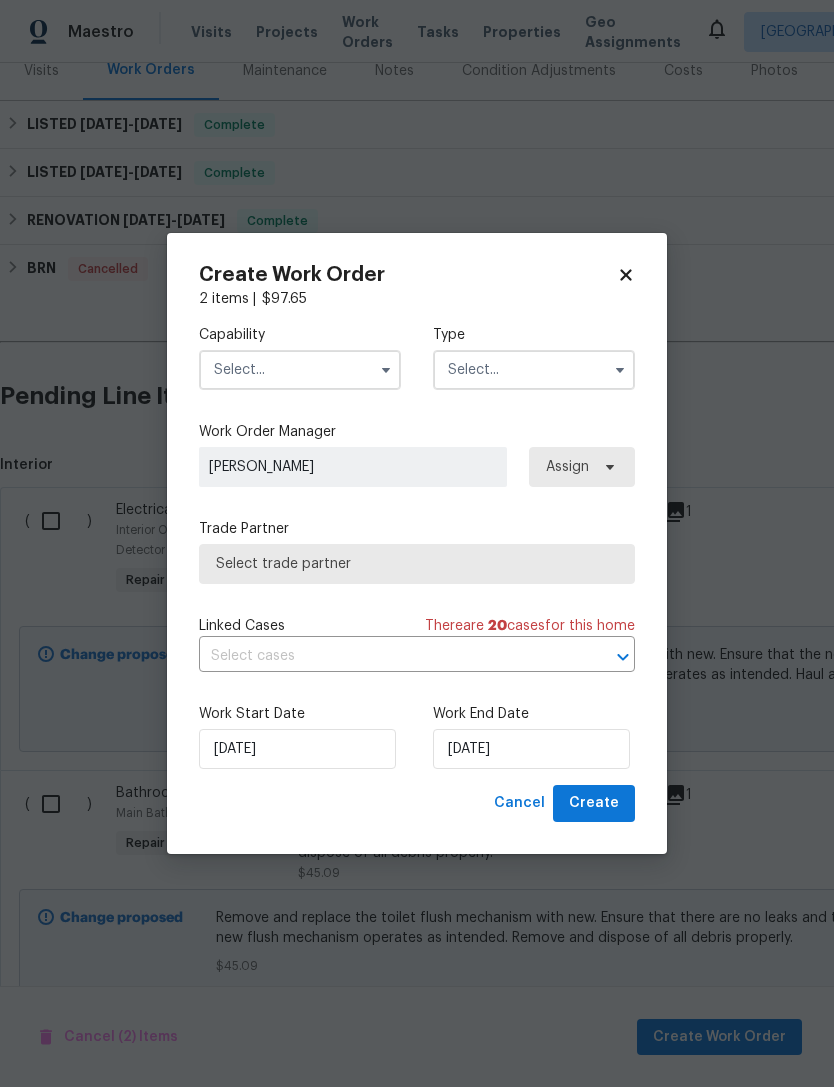 click at bounding box center [300, 370] 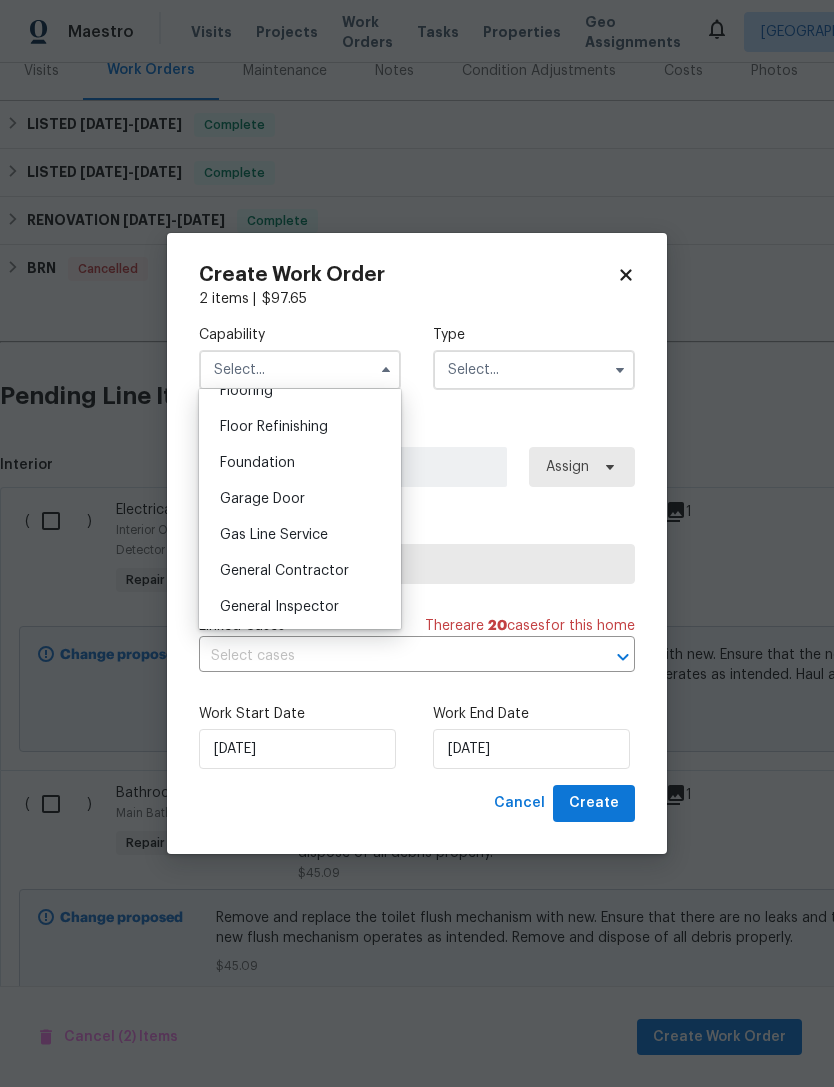 scroll, scrollTop: 853, scrollLeft: 0, axis: vertical 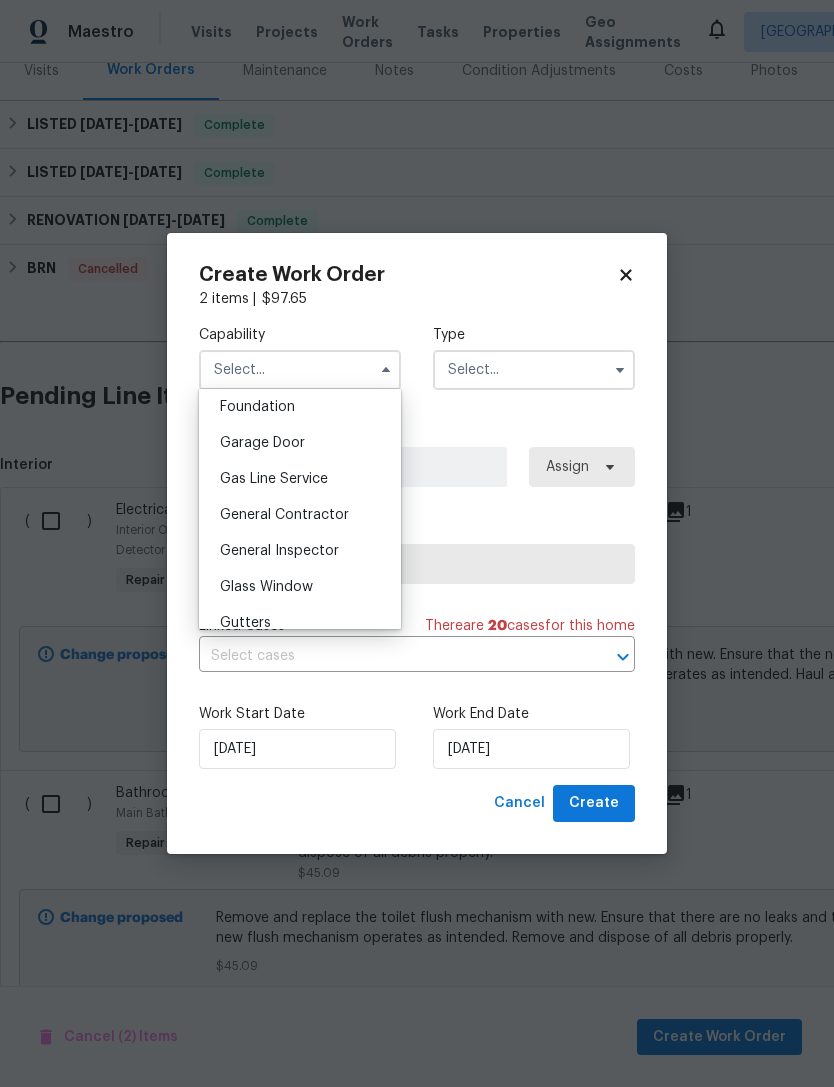 click on "General Contractor" at bounding box center (284, 515) 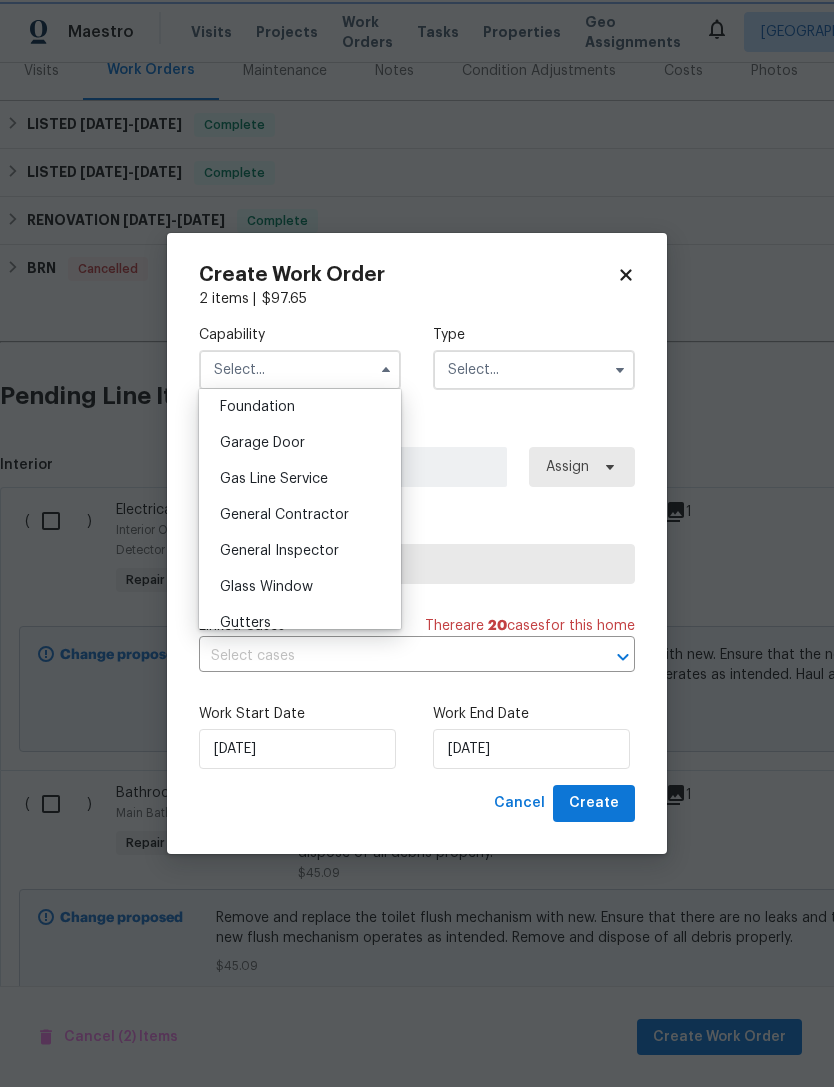 type on "General Contractor" 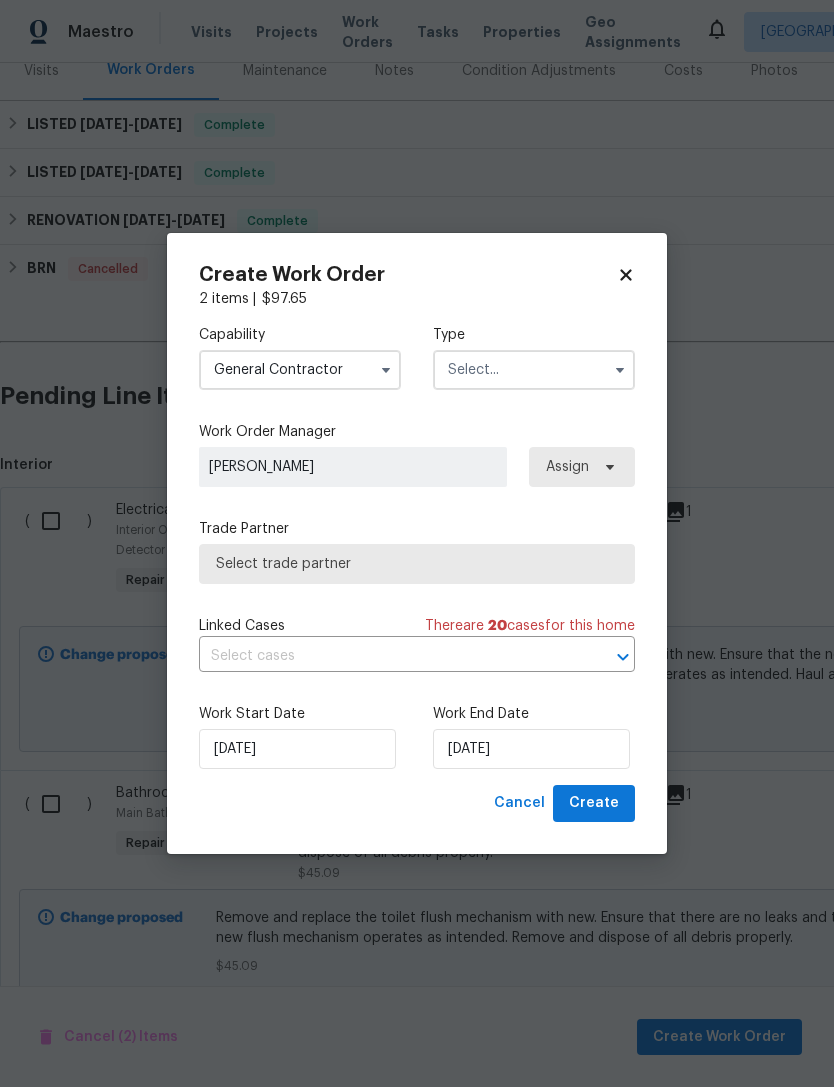 click at bounding box center (534, 370) 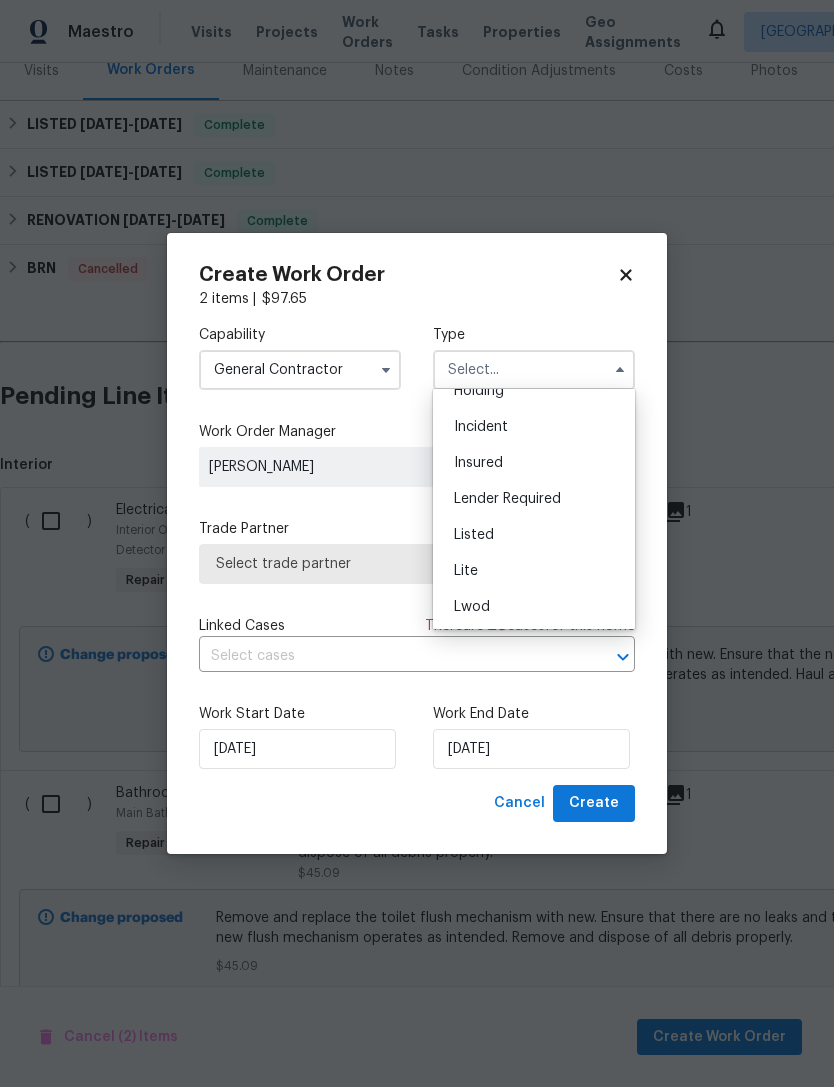 scroll, scrollTop: 111, scrollLeft: 0, axis: vertical 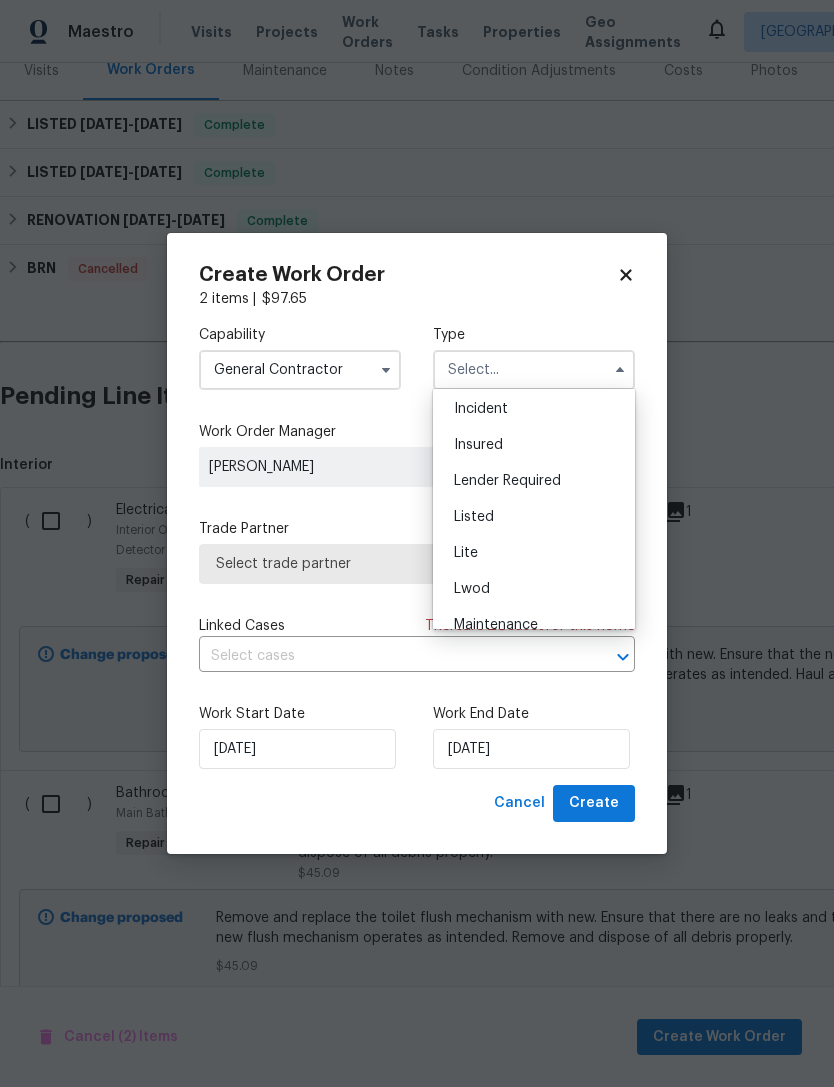 click on "Listed" at bounding box center [474, 517] 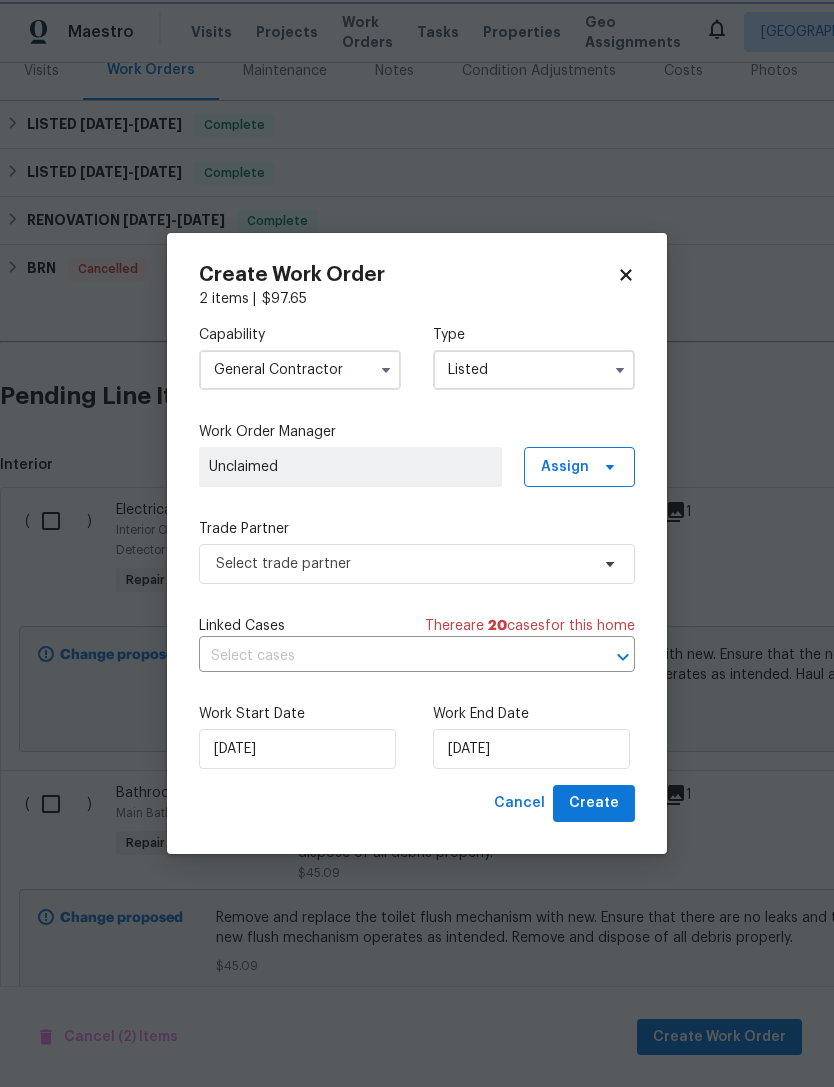 scroll, scrollTop: 0, scrollLeft: 0, axis: both 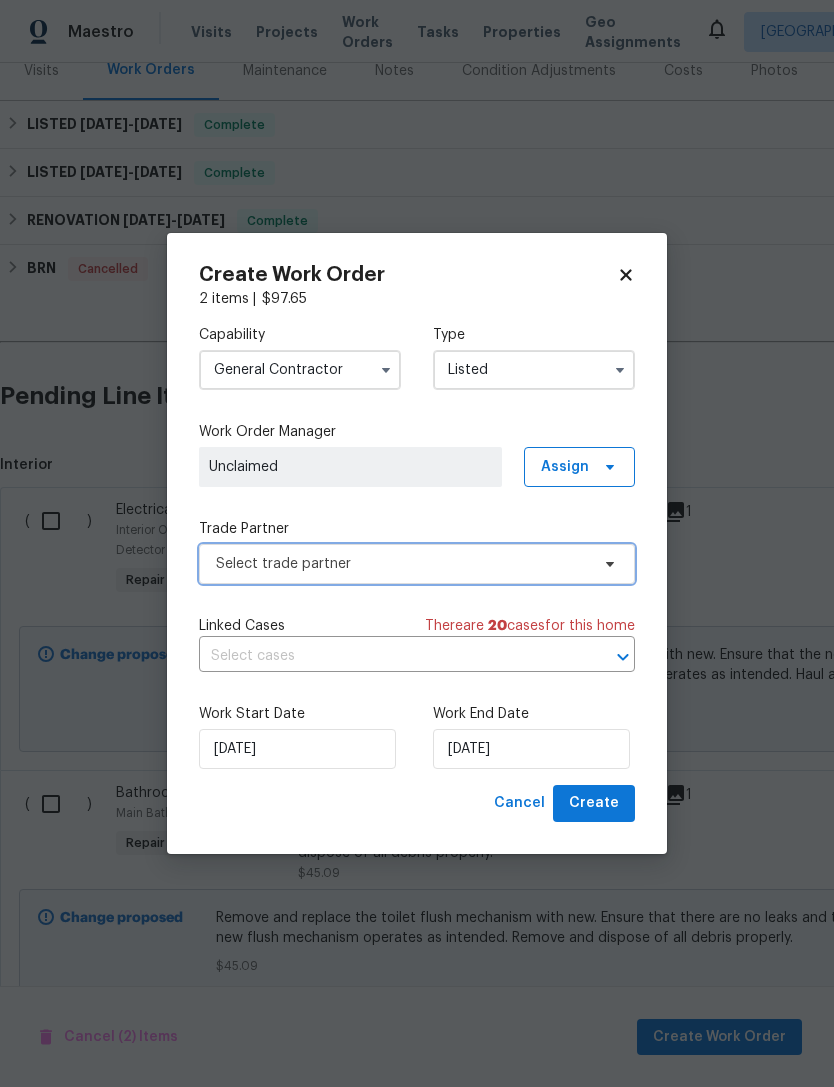 click on "Select trade partner" at bounding box center [402, 564] 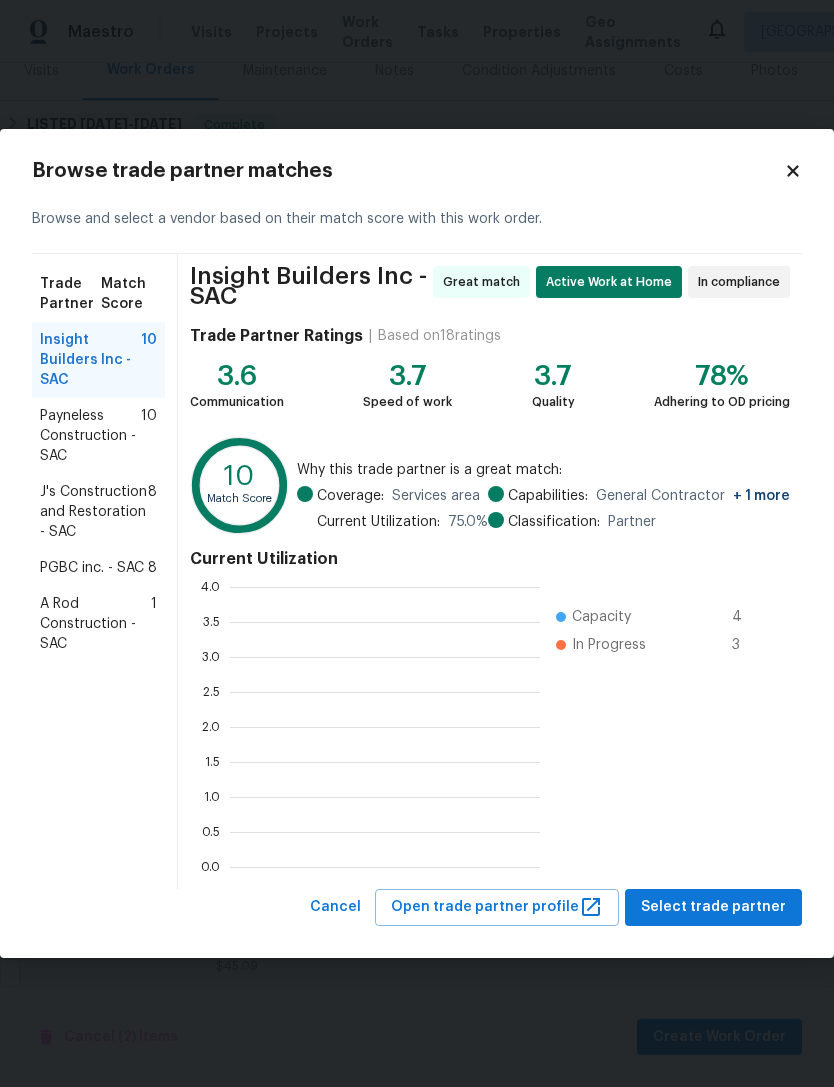 scroll, scrollTop: 2, scrollLeft: 2, axis: both 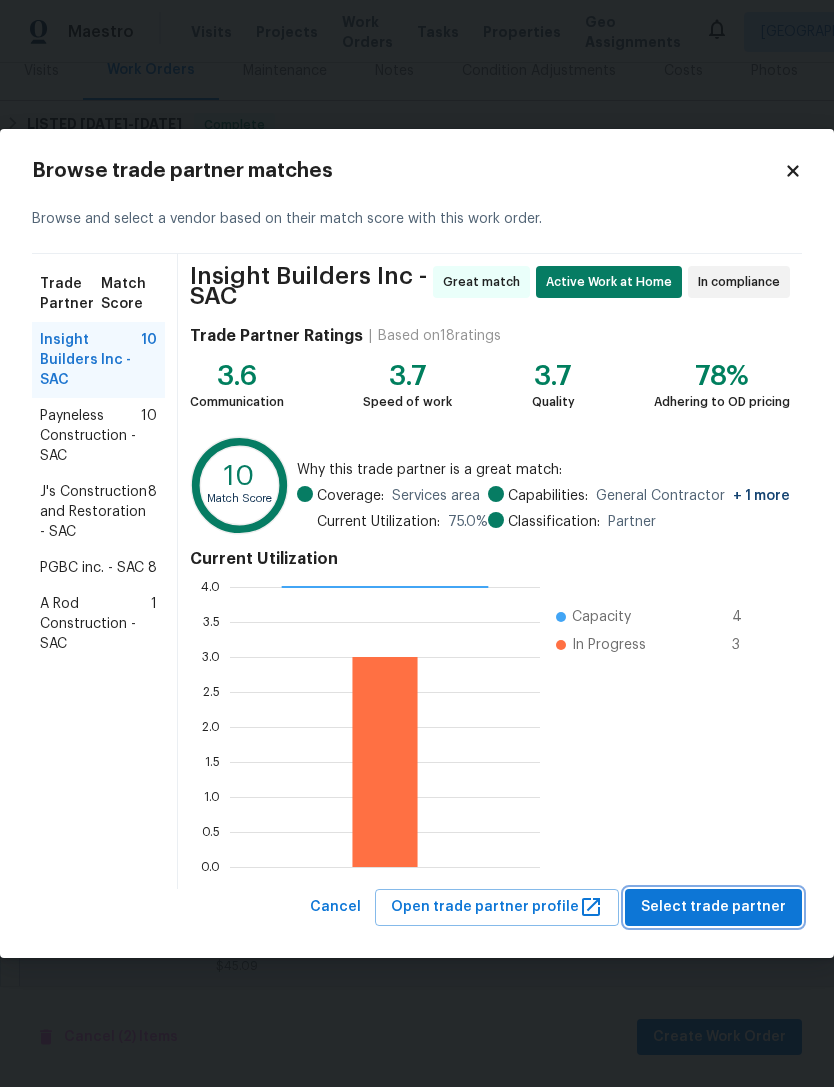 click on "Select trade partner" at bounding box center [713, 907] 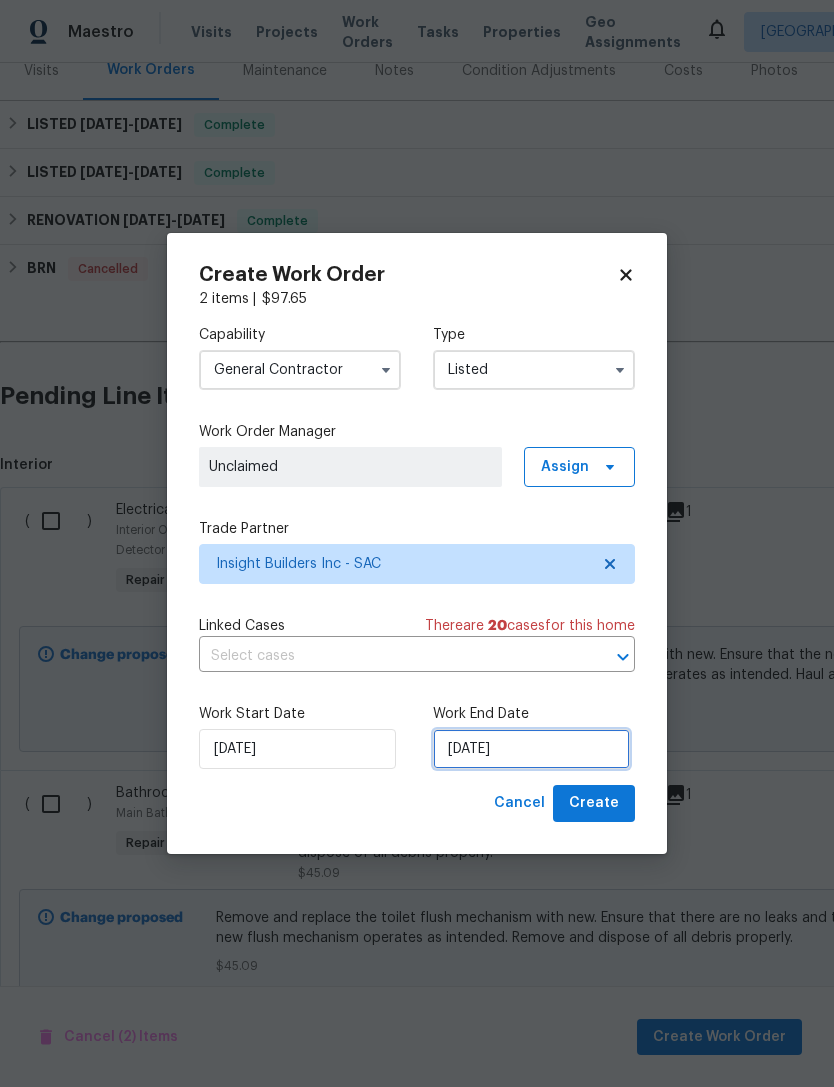 click on "[DATE]" at bounding box center [531, 749] 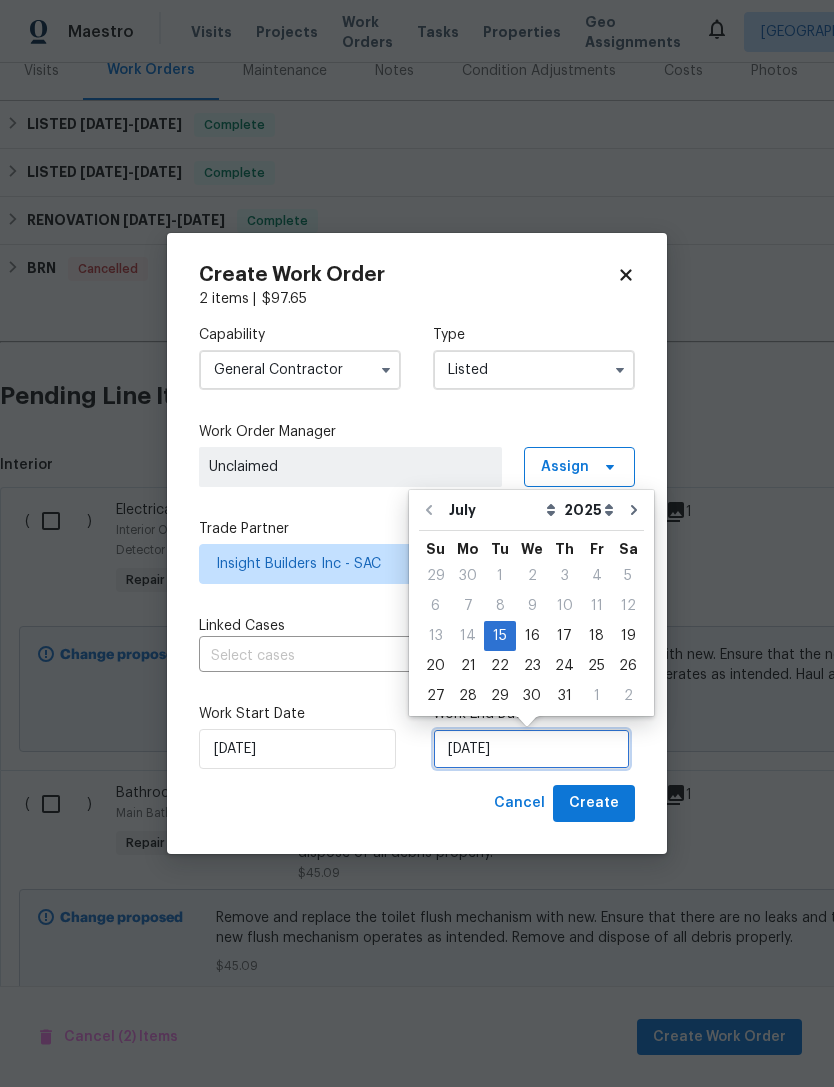 scroll, scrollTop: 37, scrollLeft: 0, axis: vertical 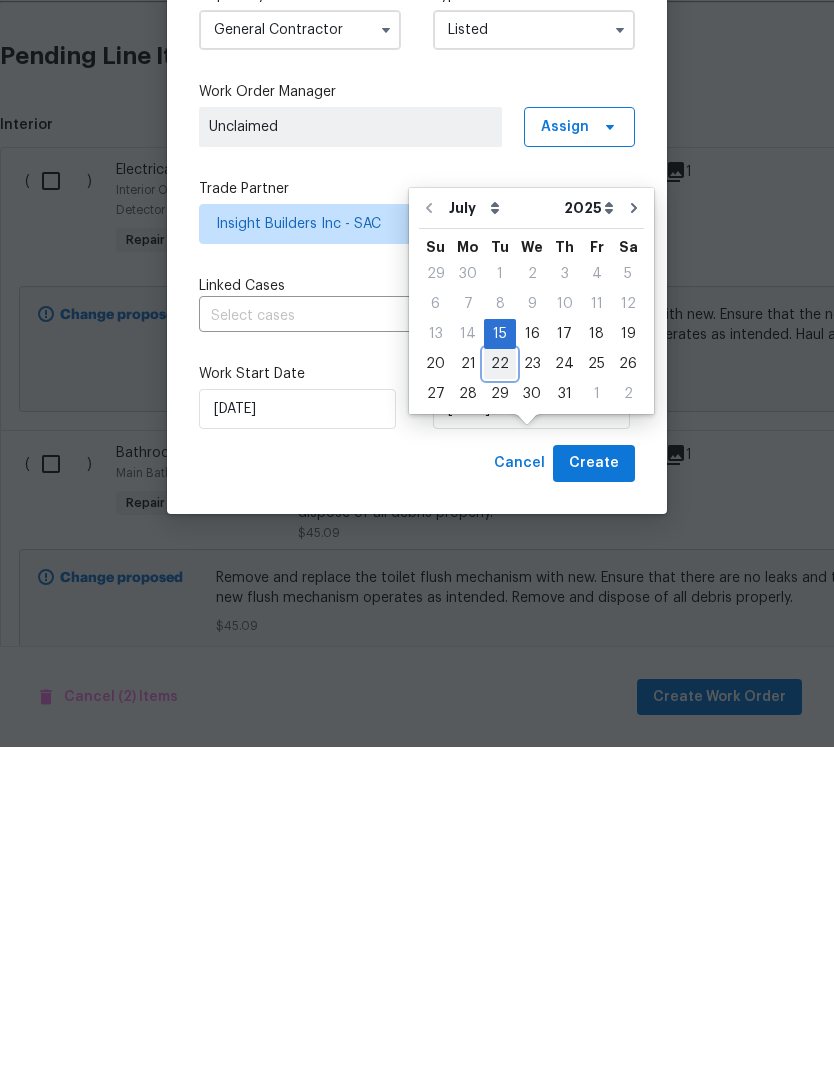 click on "22" at bounding box center (500, 704) 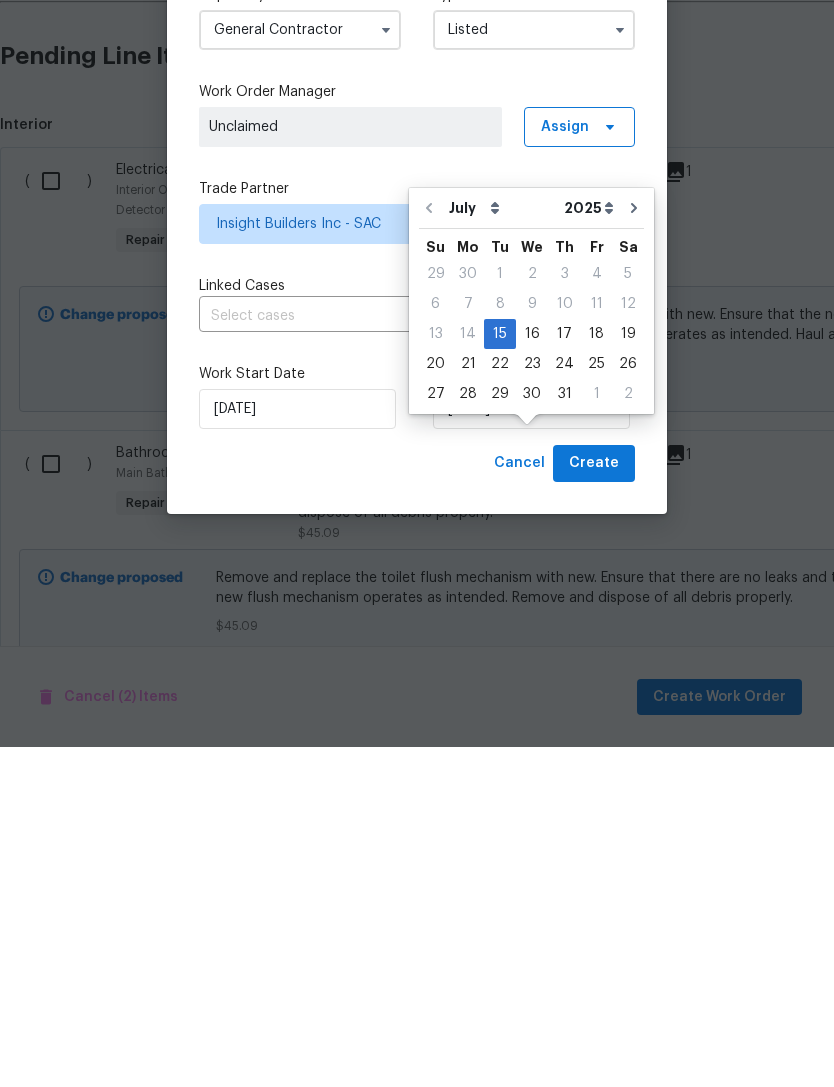 type on "[DATE]" 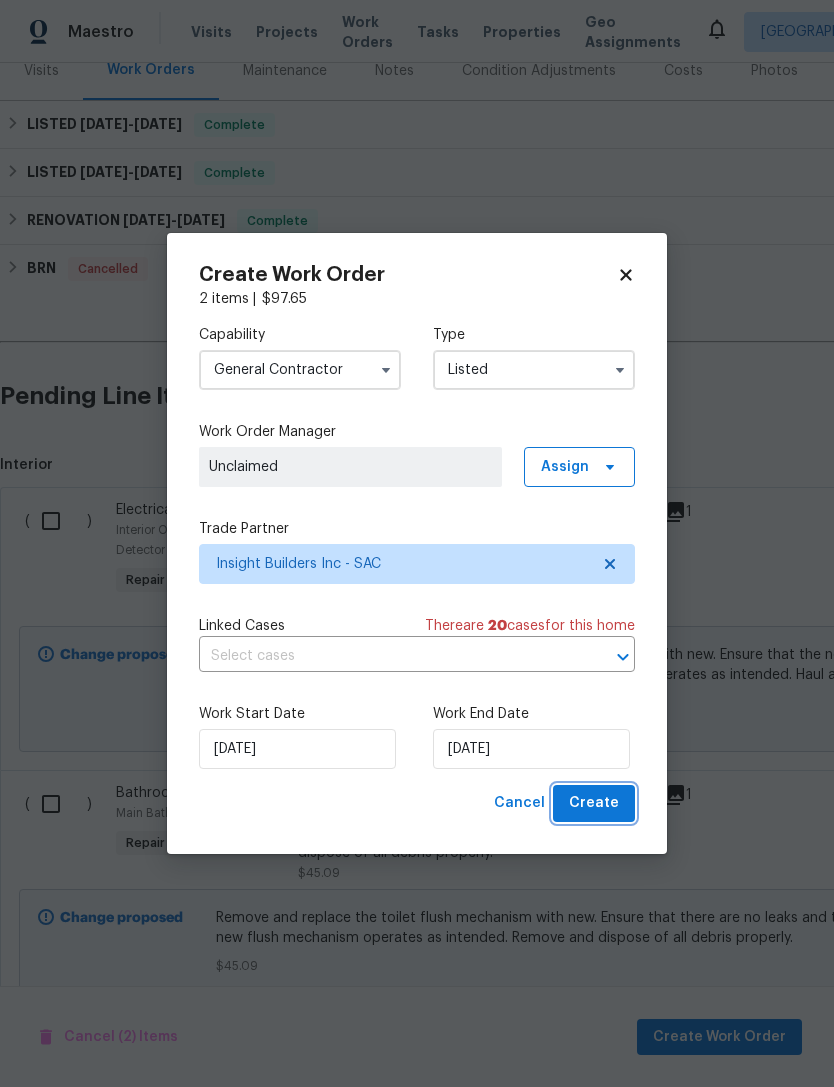 click on "Create" at bounding box center (594, 803) 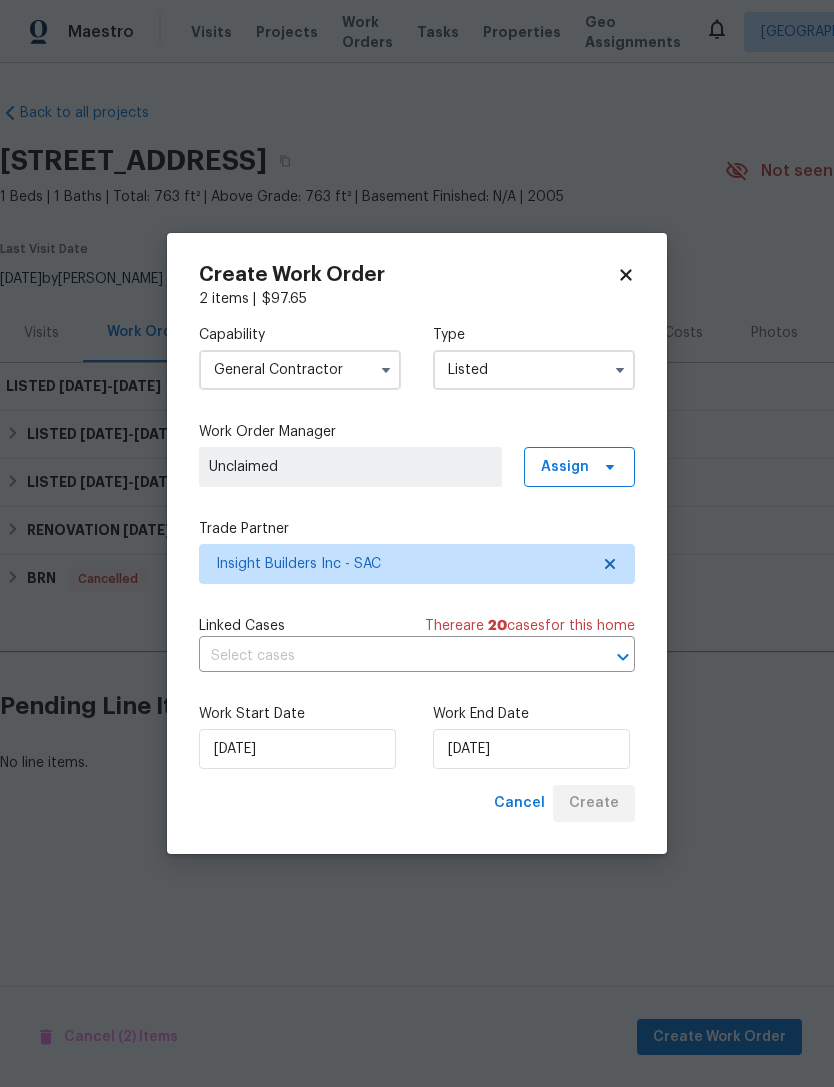 scroll, scrollTop: 0, scrollLeft: 0, axis: both 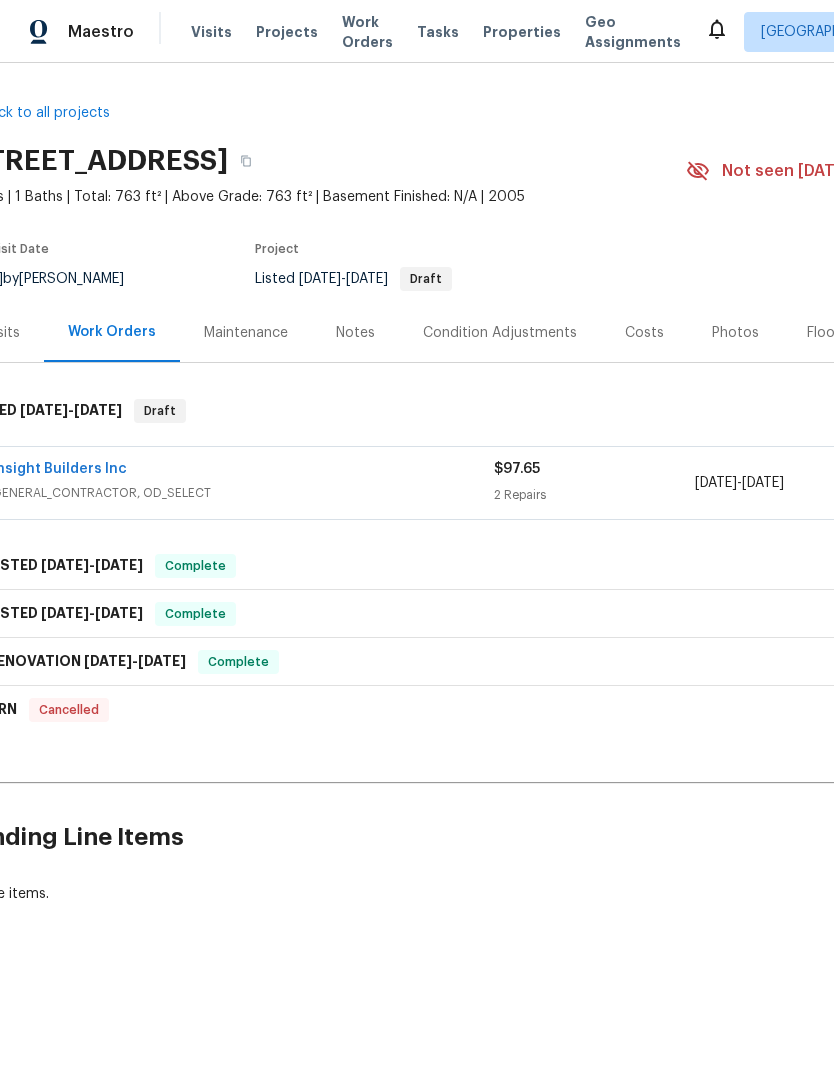 click on "Insight Builders Inc" at bounding box center [59, 469] 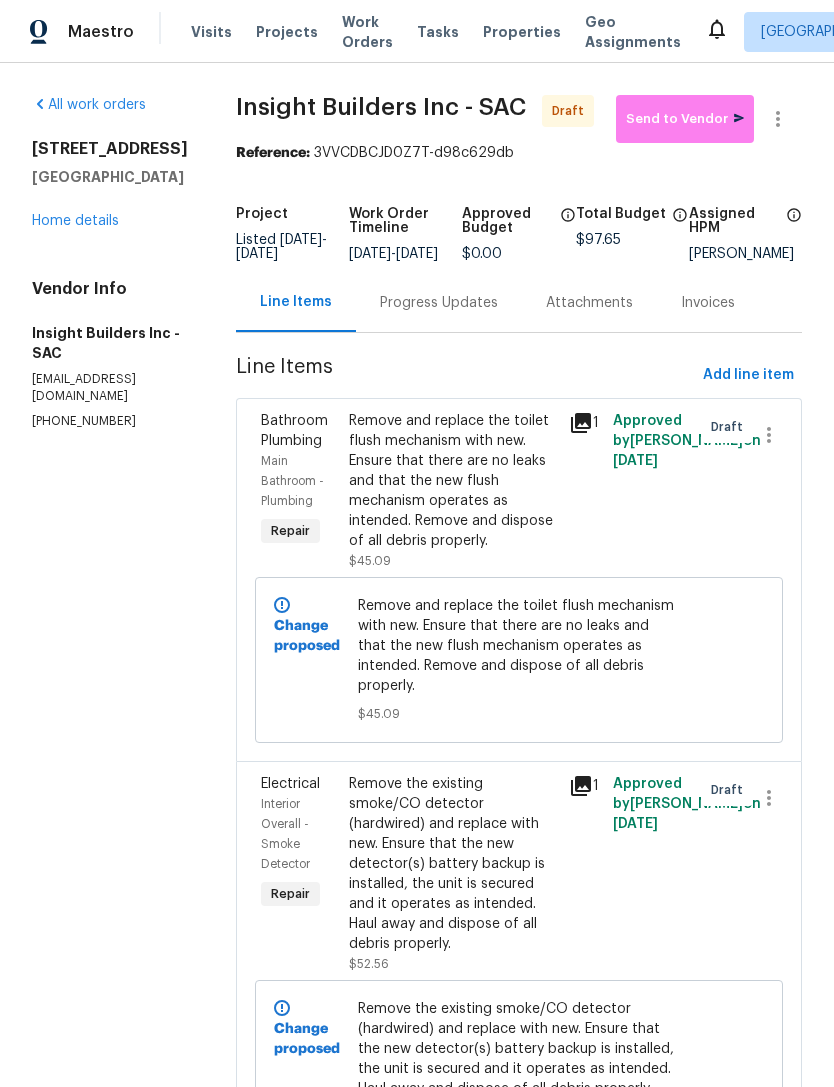 click on "Progress Updates" at bounding box center (439, 303) 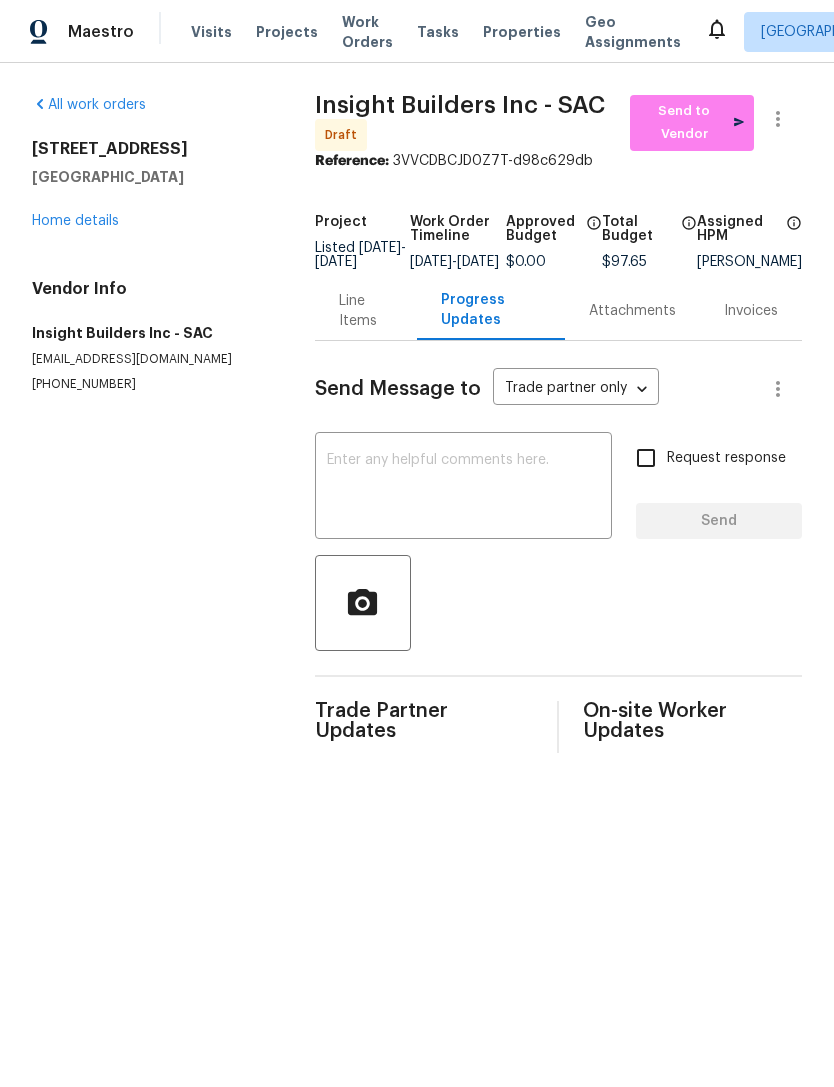 click at bounding box center (463, 488) 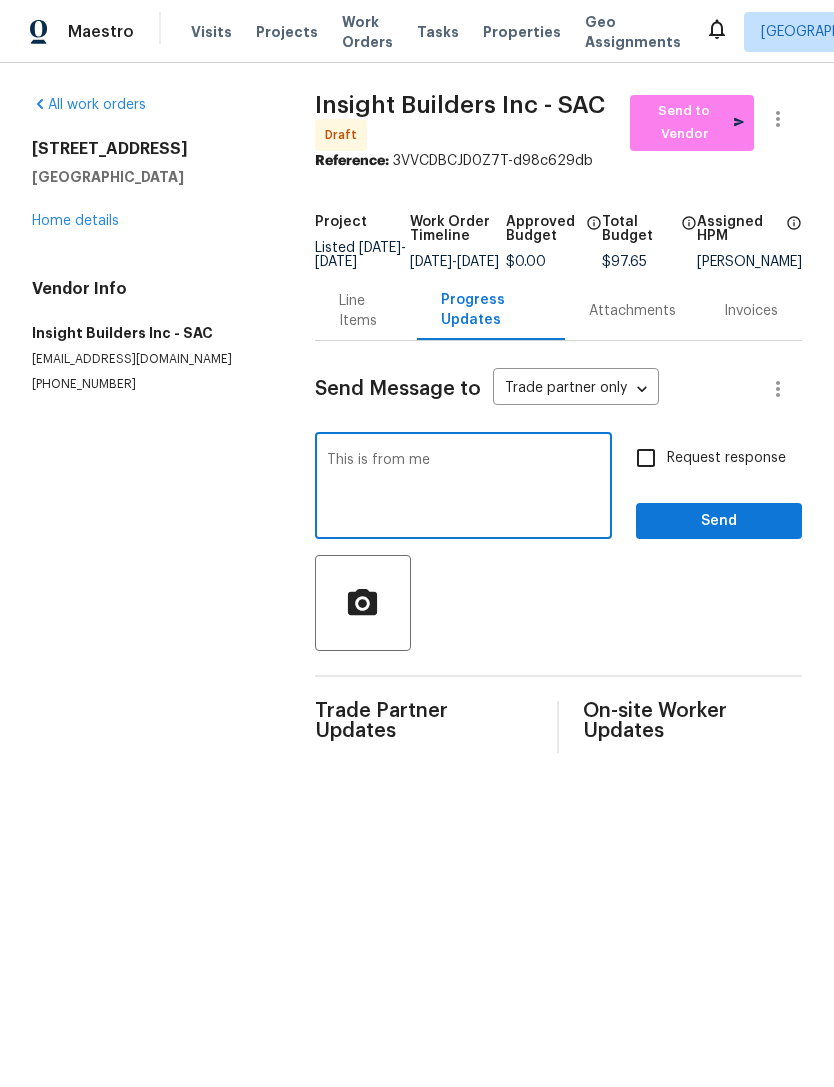 type on "This is from me" 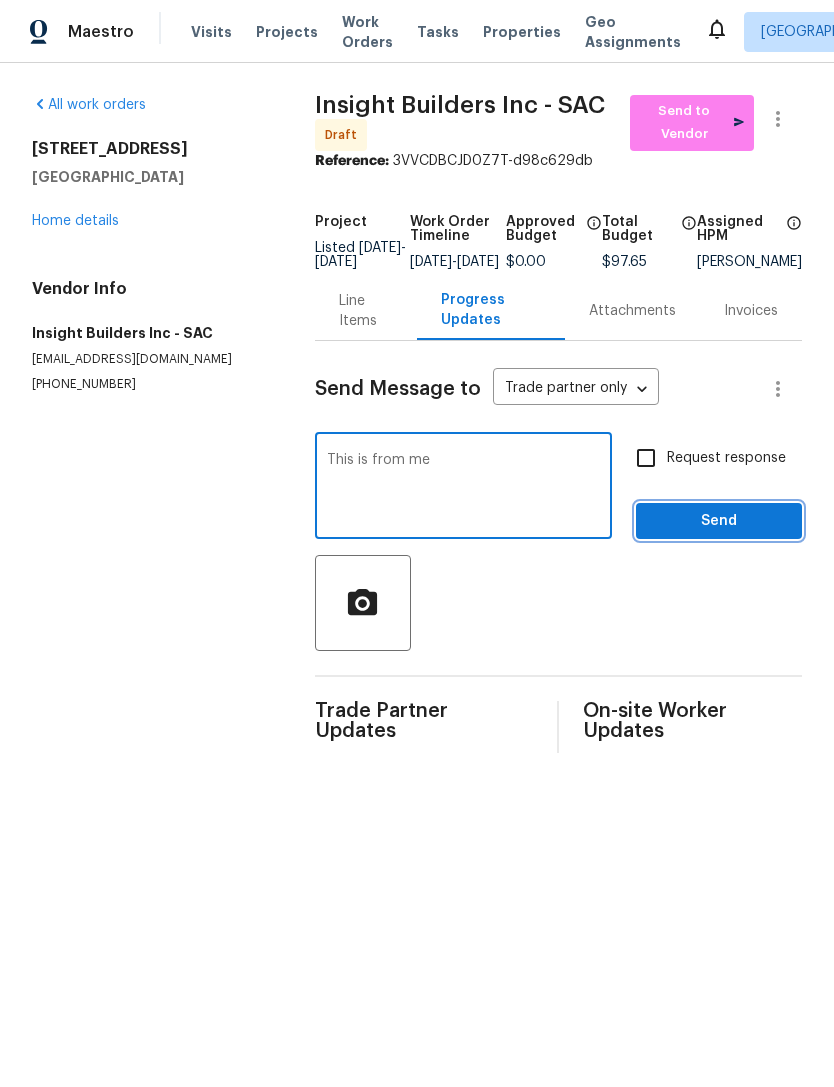 click on "Send" at bounding box center [719, 521] 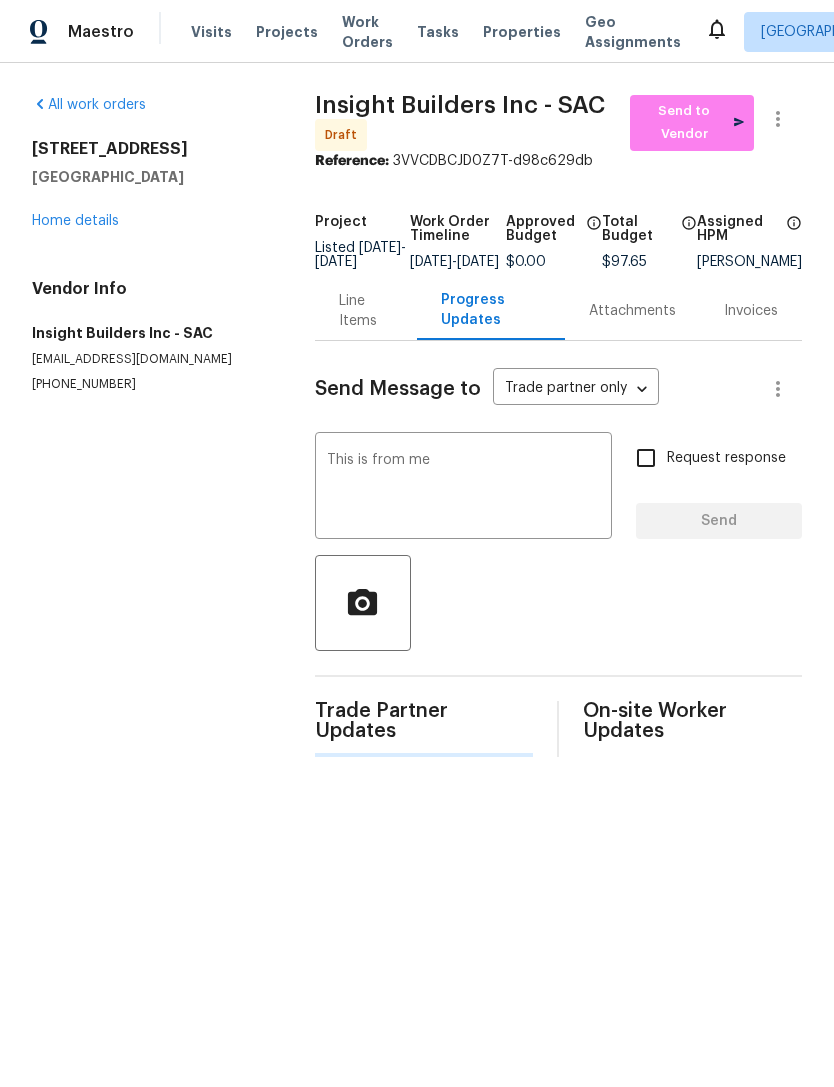 type 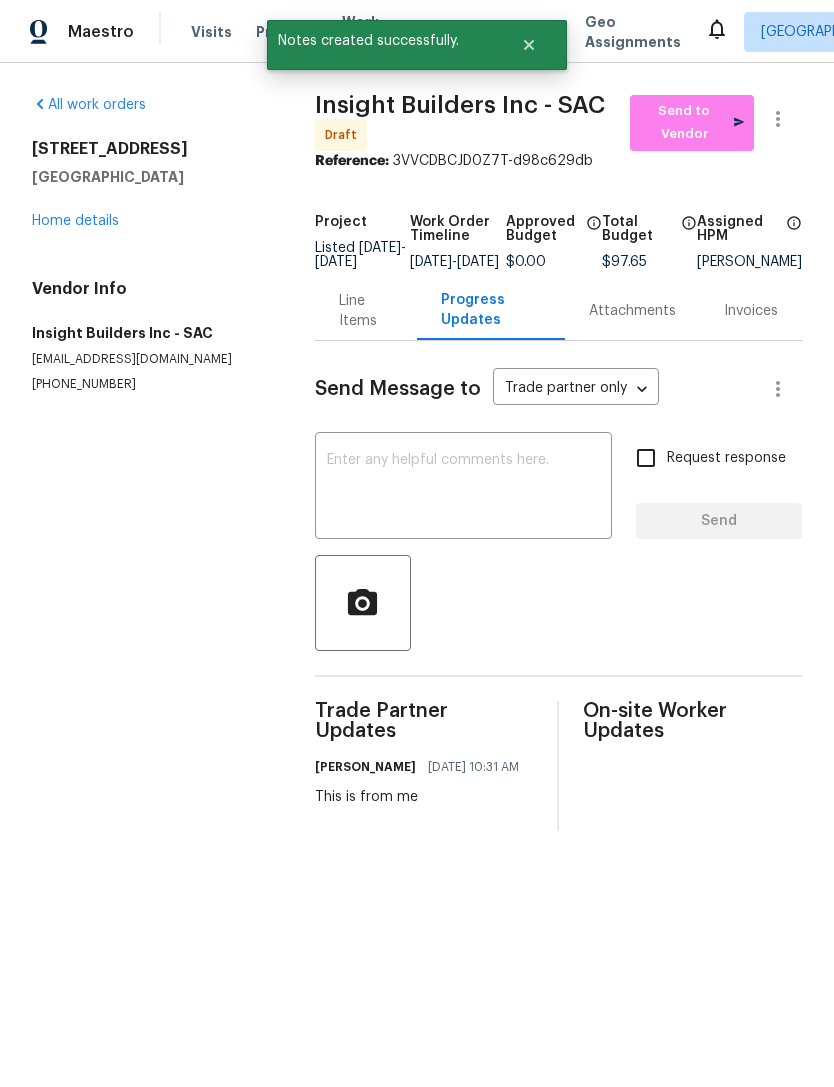 click on "Home details" at bounding box center (75, 221) 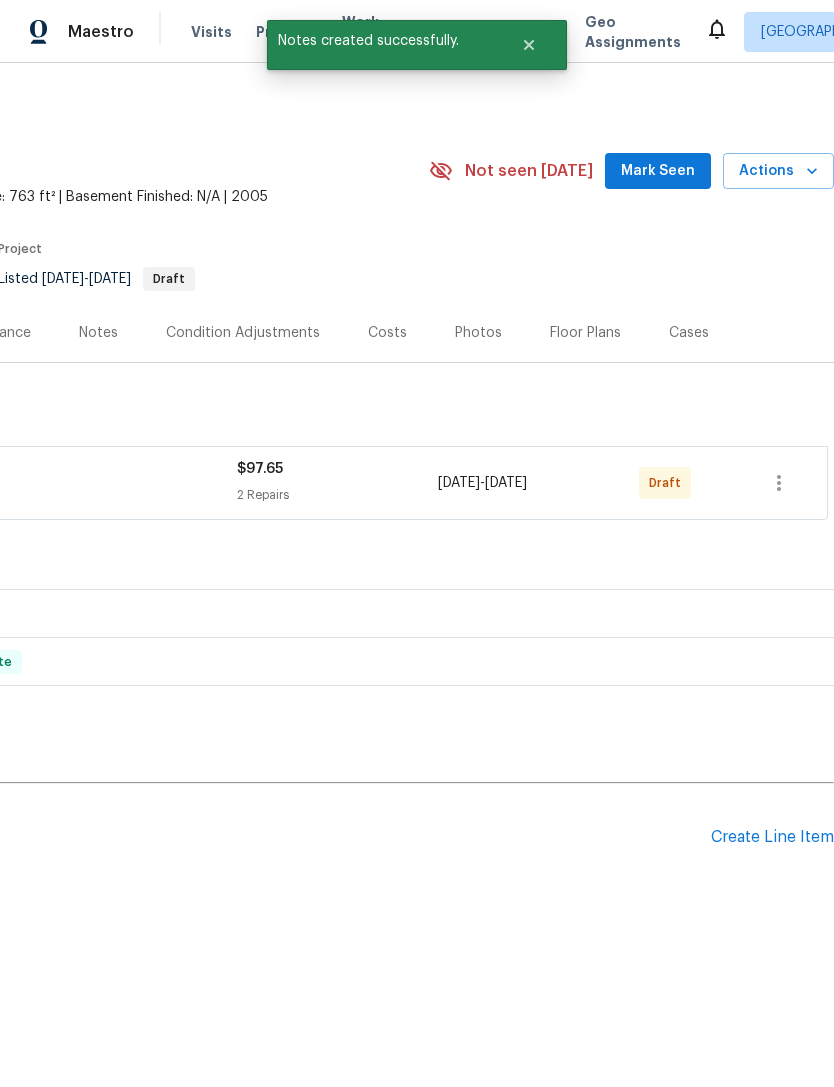 scroll, scrollTop: 0, scrollLeft: 296, axis: horizontal 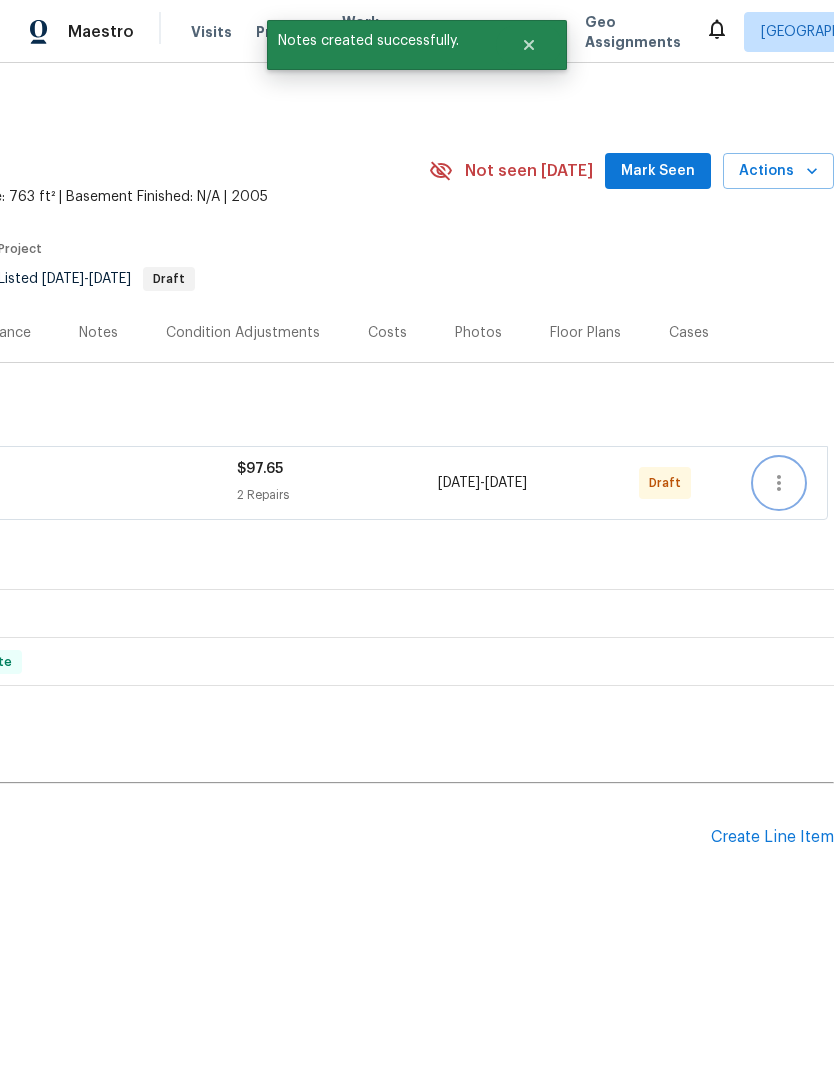 click 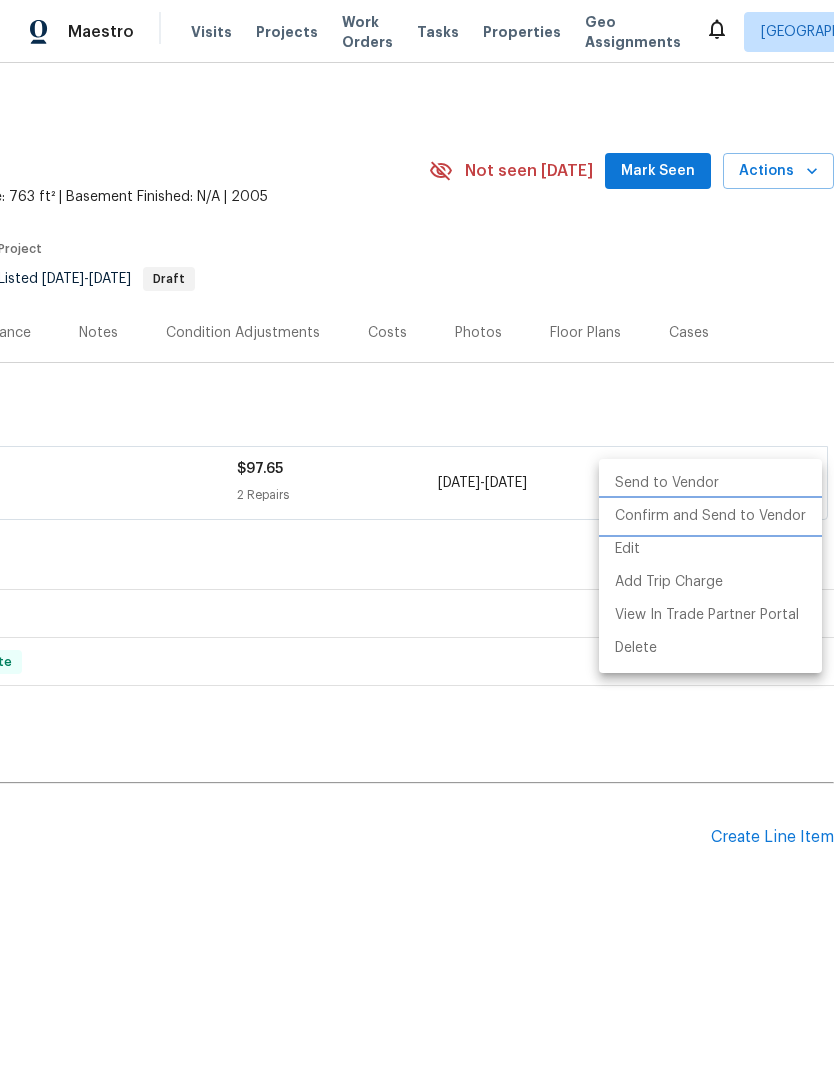 click on "Confirm and Send to Vendor" at bounding box center [710, 516] 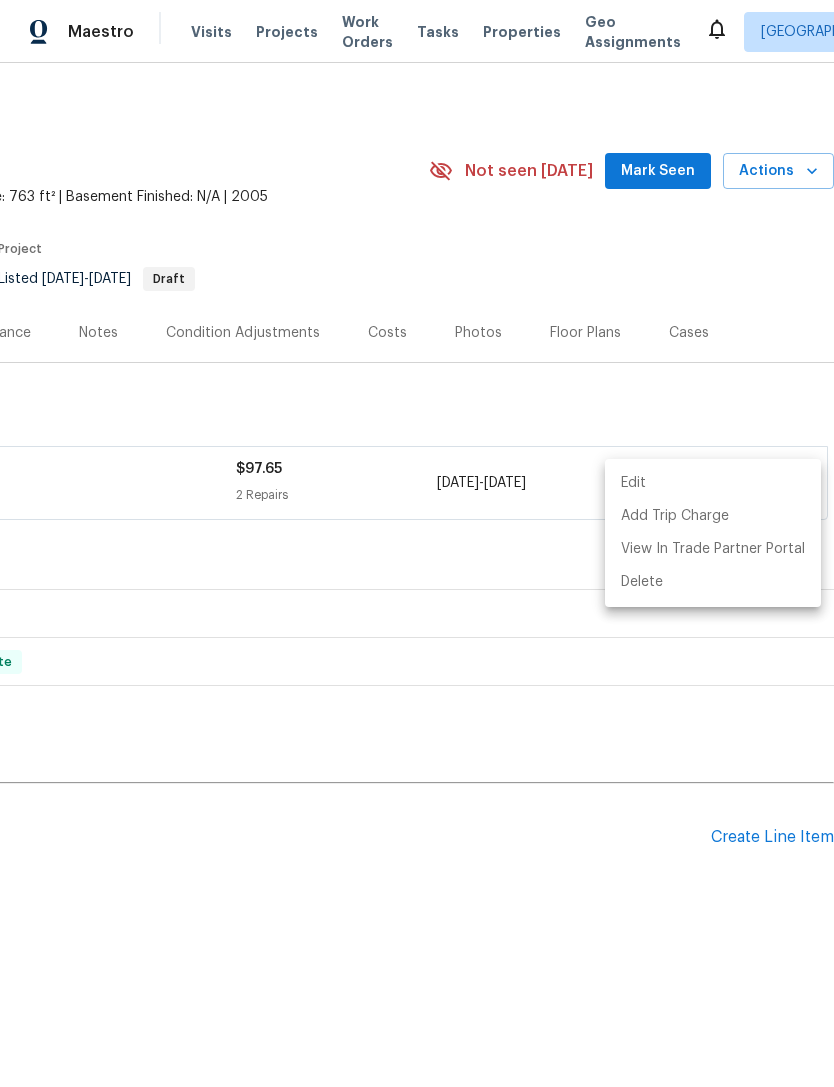 click at bounding box center [417, 543] 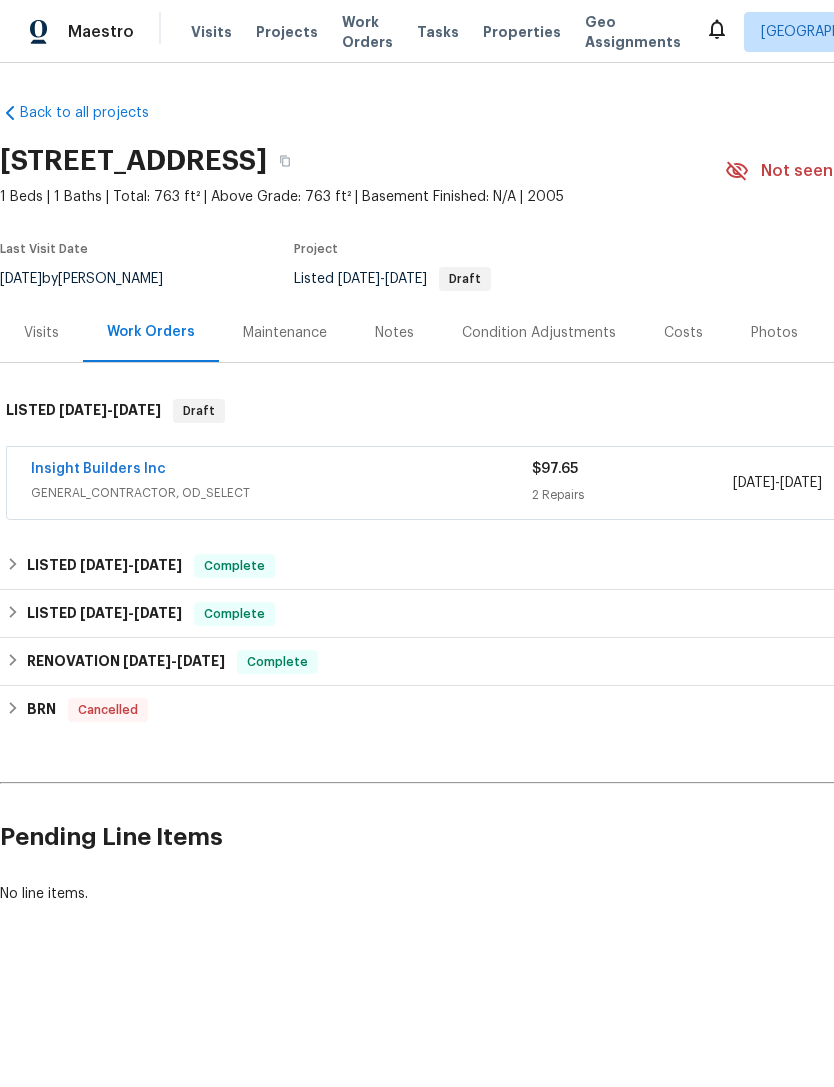 scroll, scrollTop: 0, scrollLeft: 0, axis: both 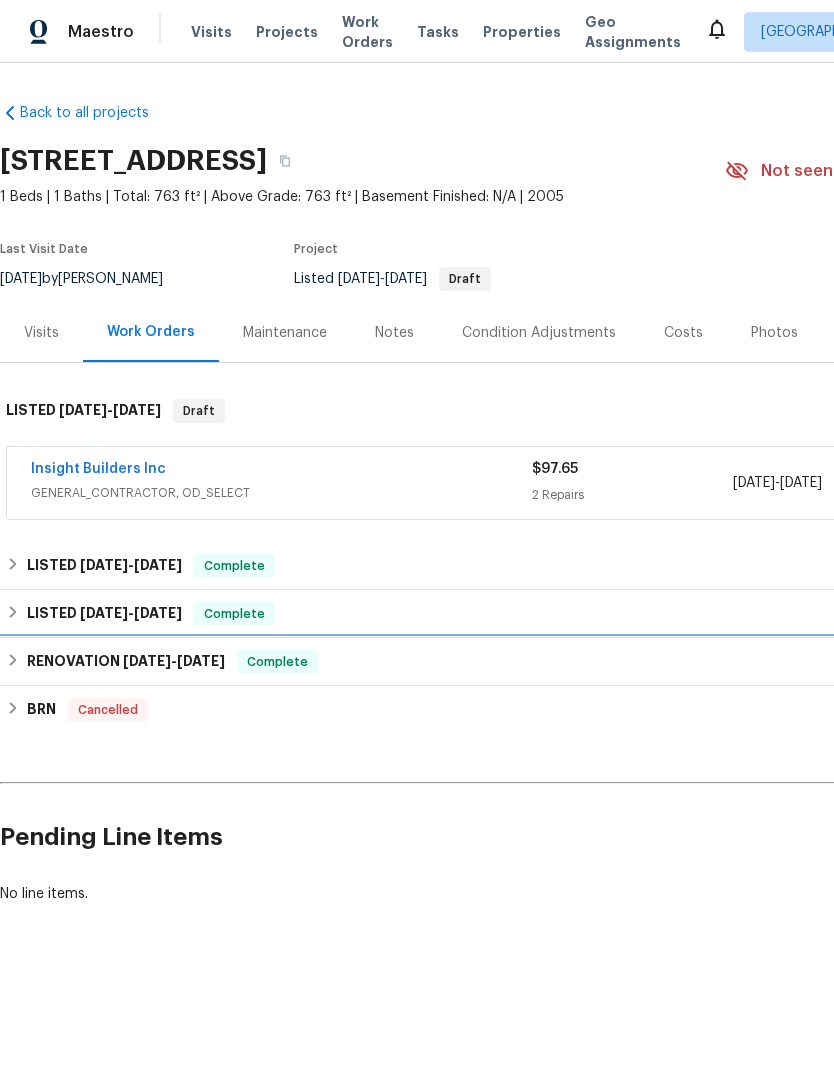 click on "[DATE]" at bounding box center [201, 661] 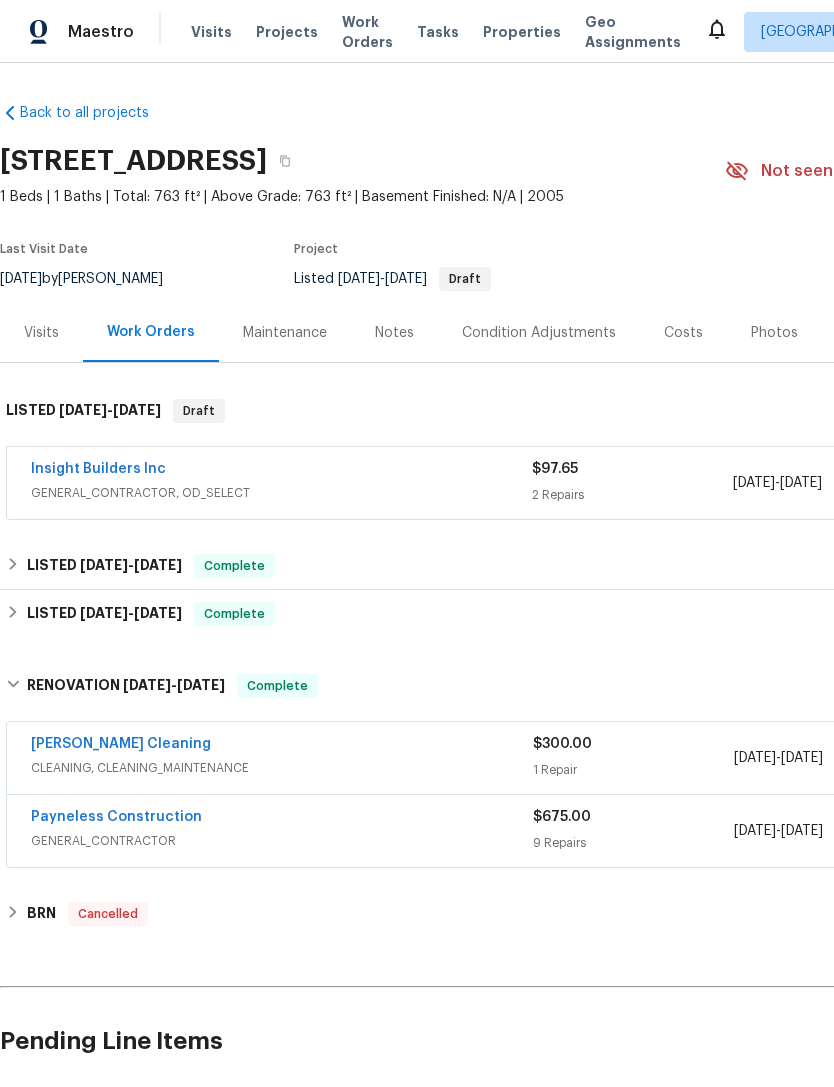 click on "Payneless Construction" at bounding box center (116, 817) 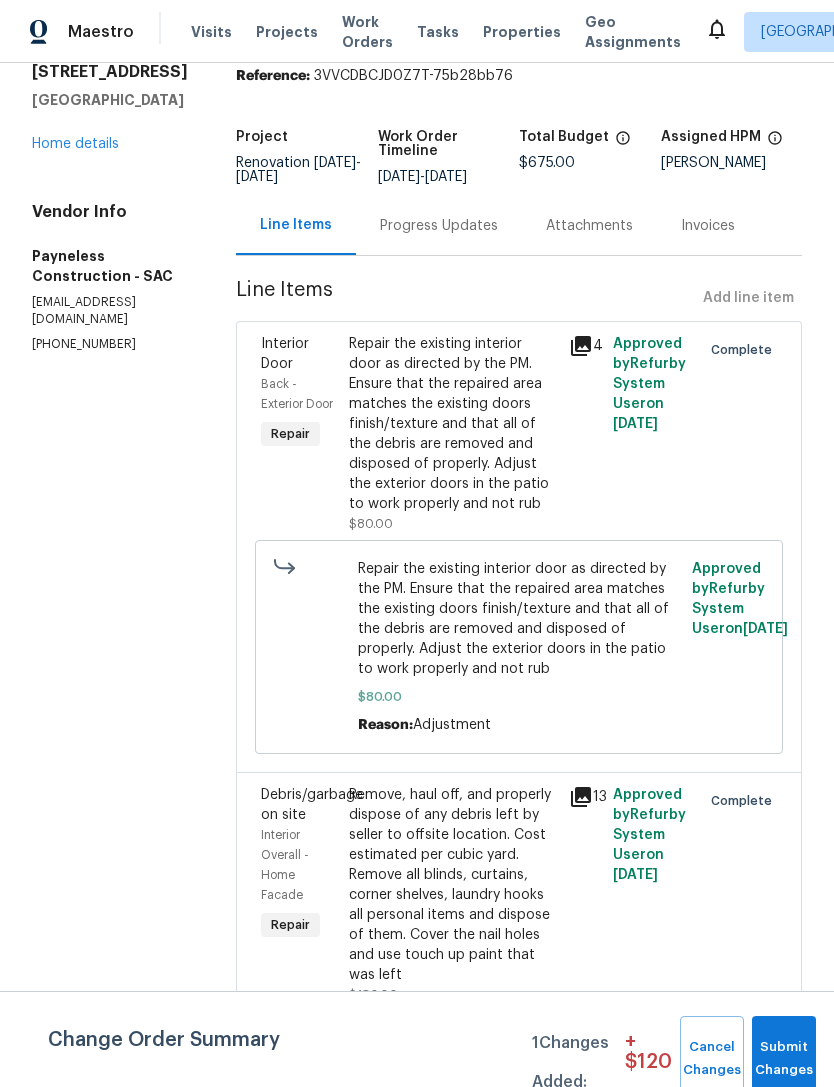 scroll, scrollTop: 78, scrollLeft: 0, axis: vertical 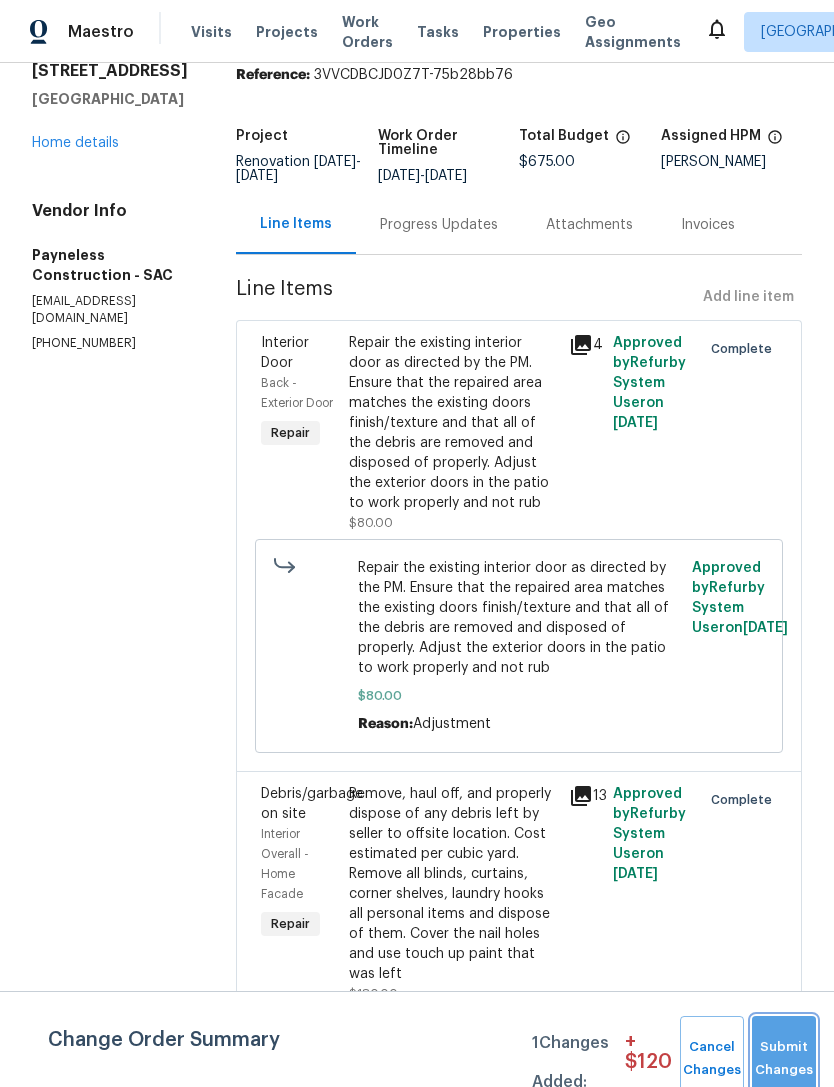 click on "Submit Changes" at bounding box center [784, 1059] 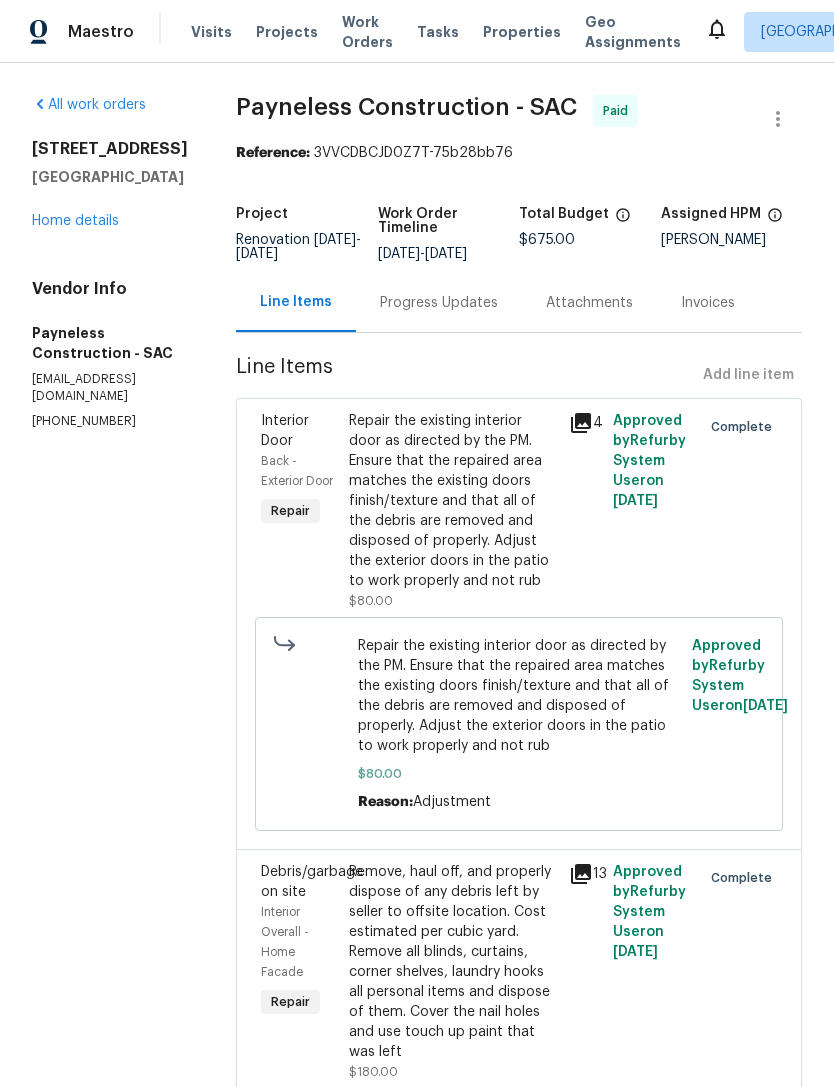 scroll, scrollTop: 0, scrollLeft: 0, axis: both 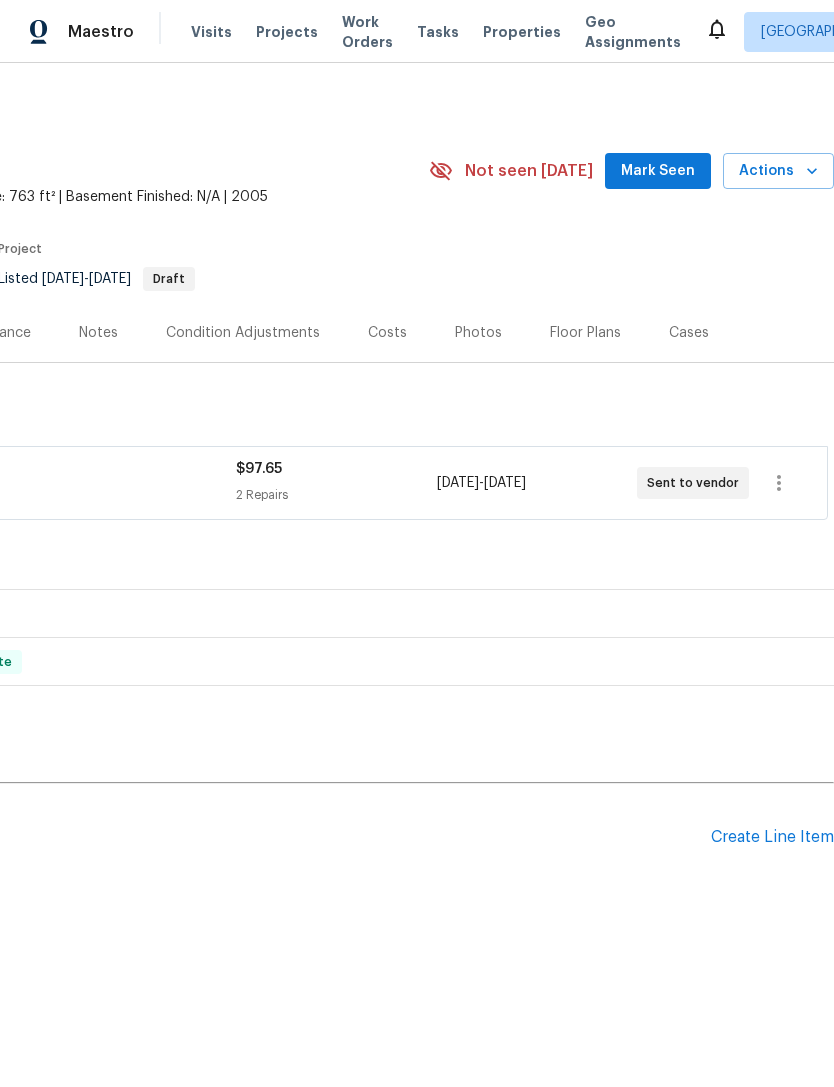 click on "Create Line Item" at bounding box center (772, 837) 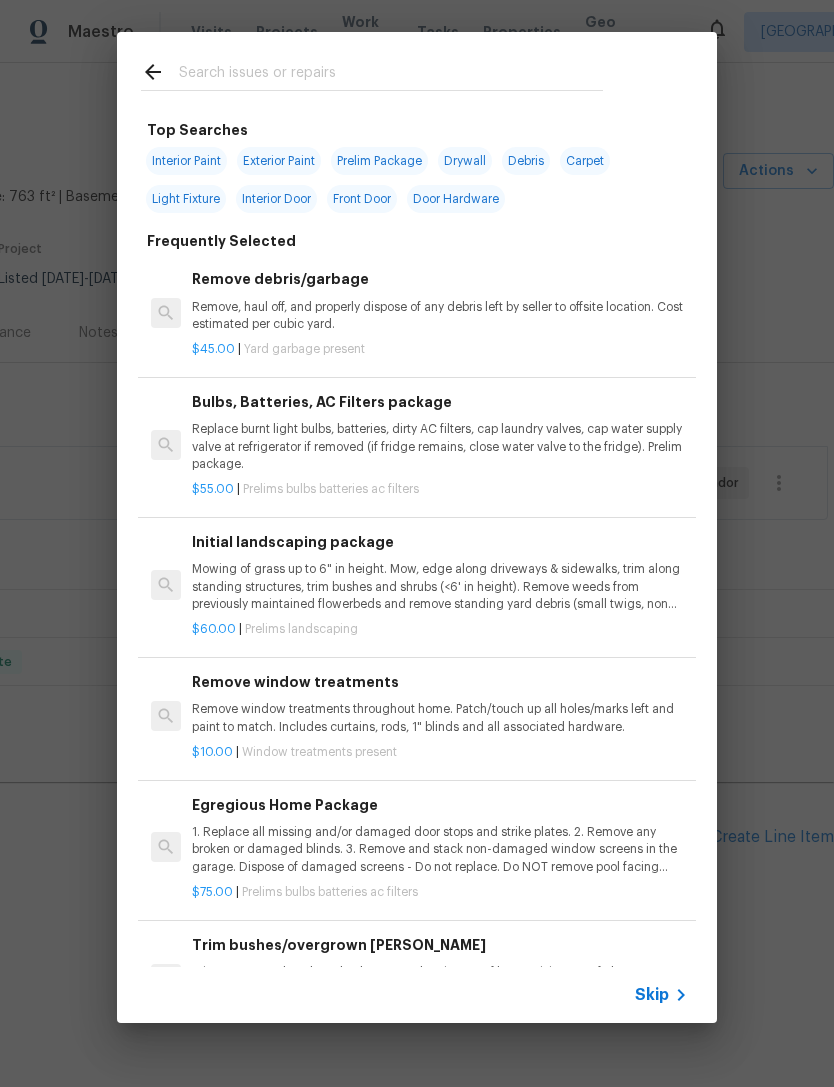 click at bounding box center (391, 75) 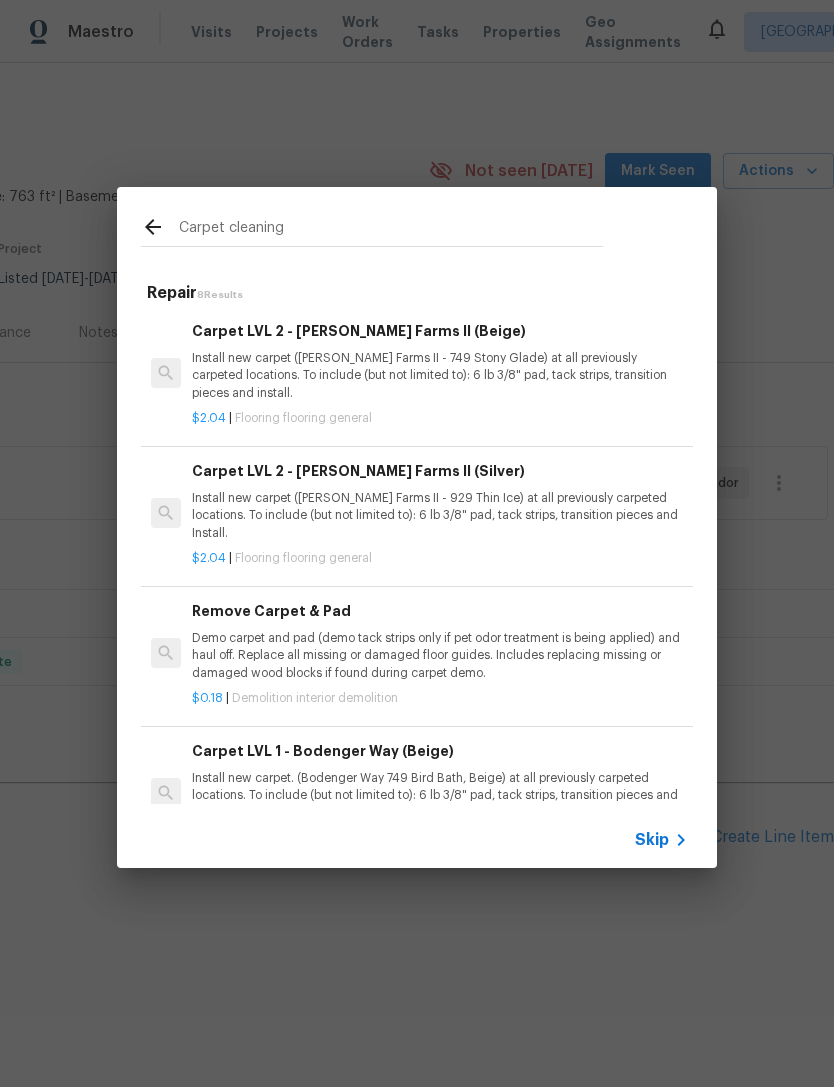 type on "Carpet cleaning" 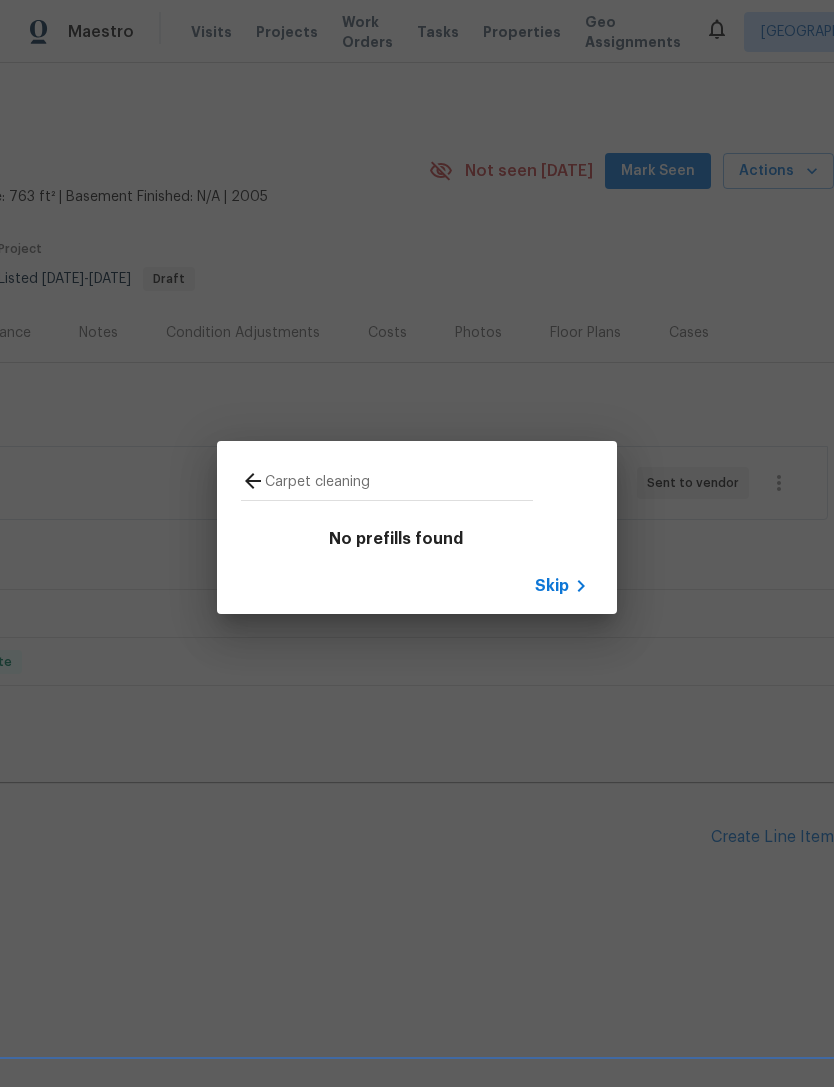 click on "Skip" at bounding box center (552, 586) 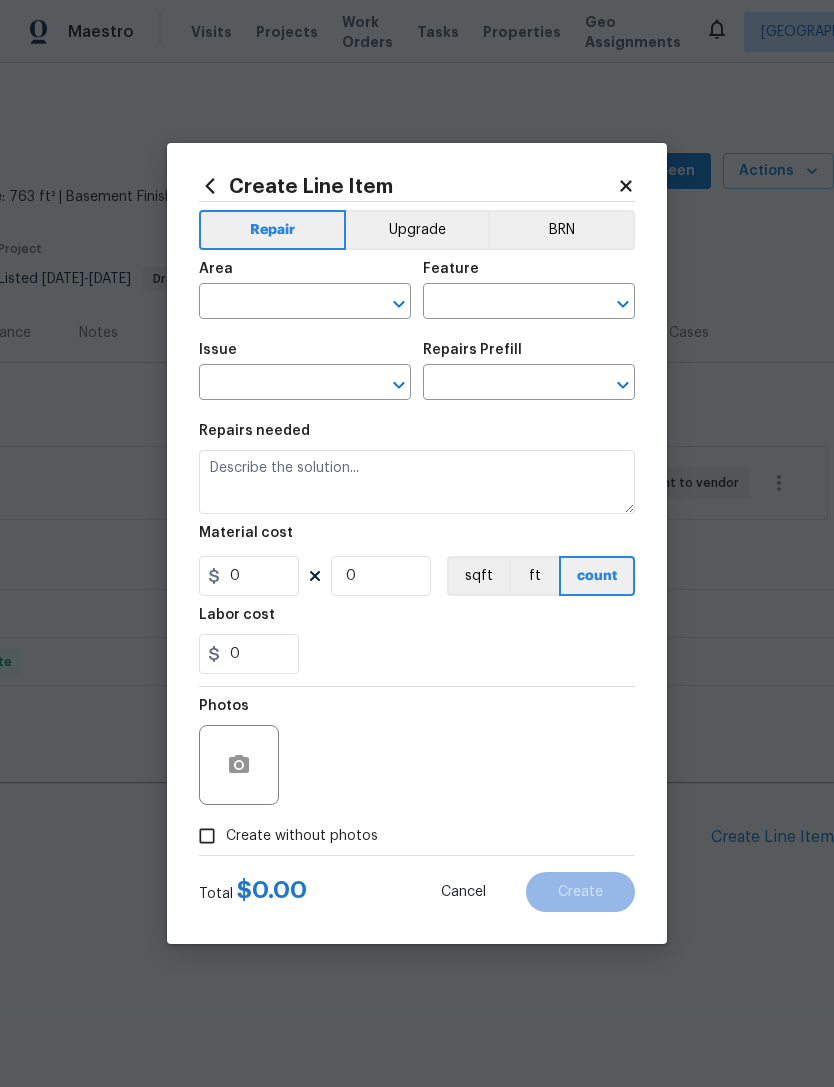 click at bounding box center (277, 303) 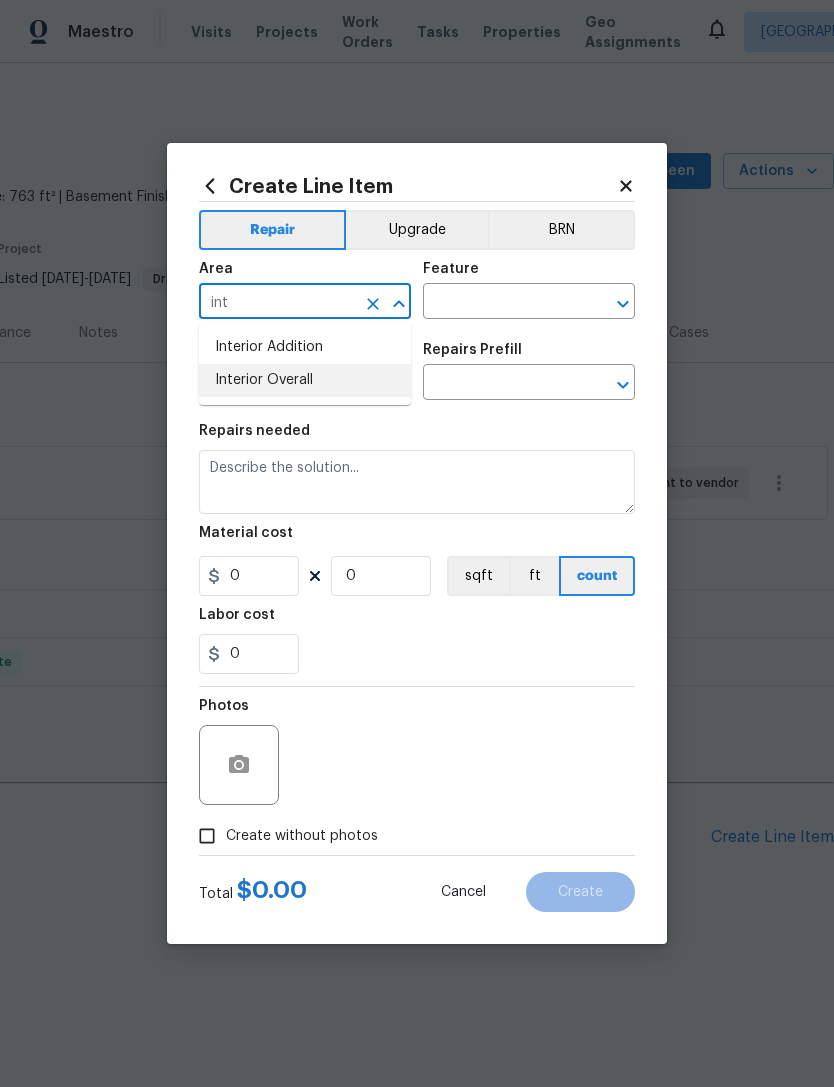click on "Interior Overall" at bounding box center [305, 380] 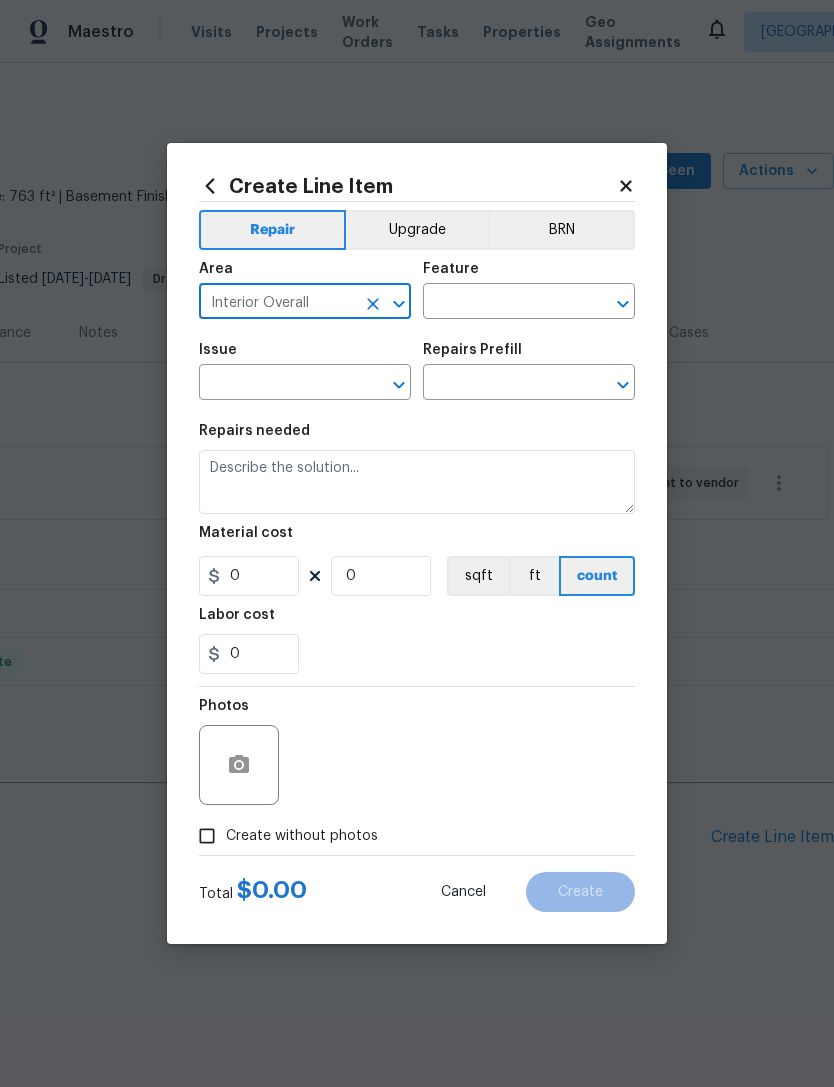 click at bounding box center (501, 303) 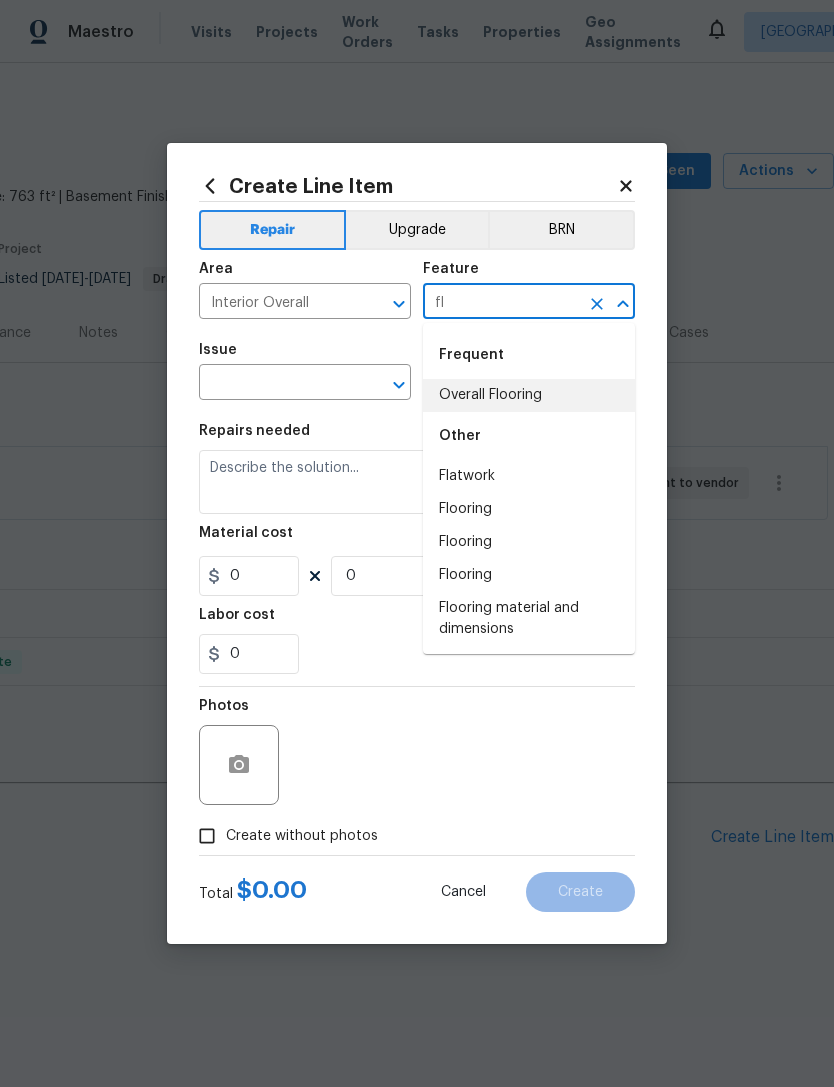 click on "Overall Flooring" at bounding box center (529, 395) 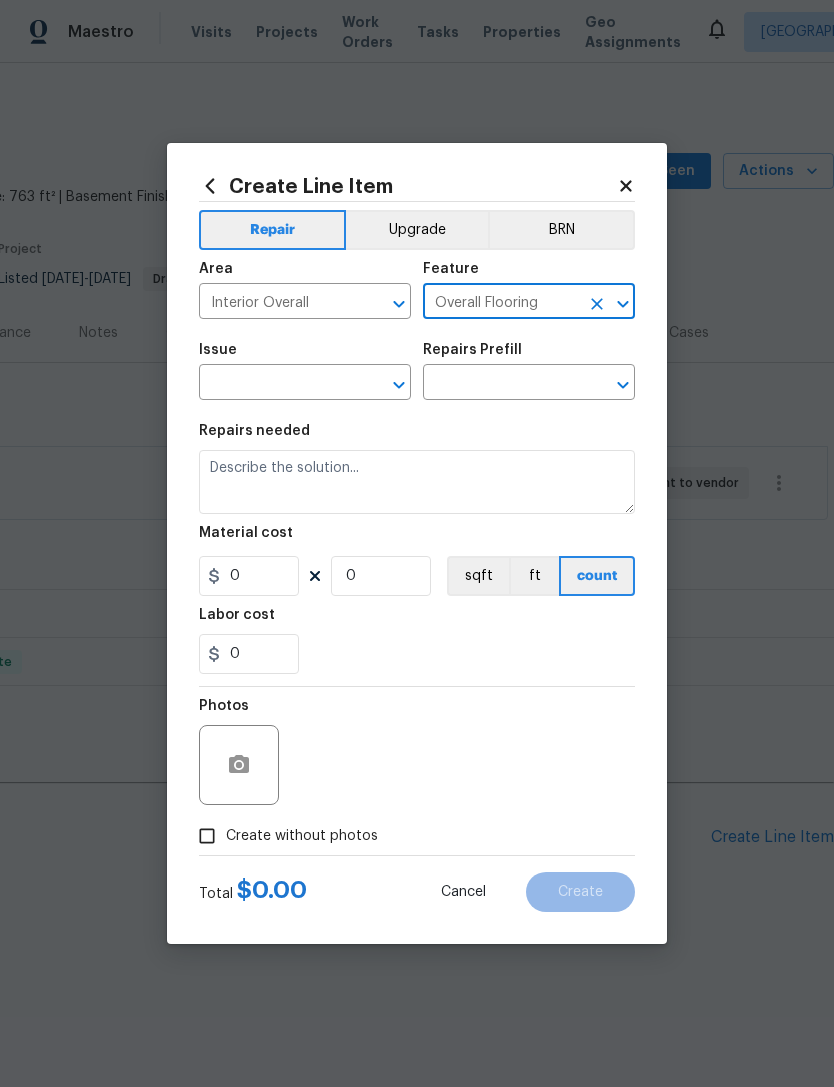 click at bounding box center [501, 384] 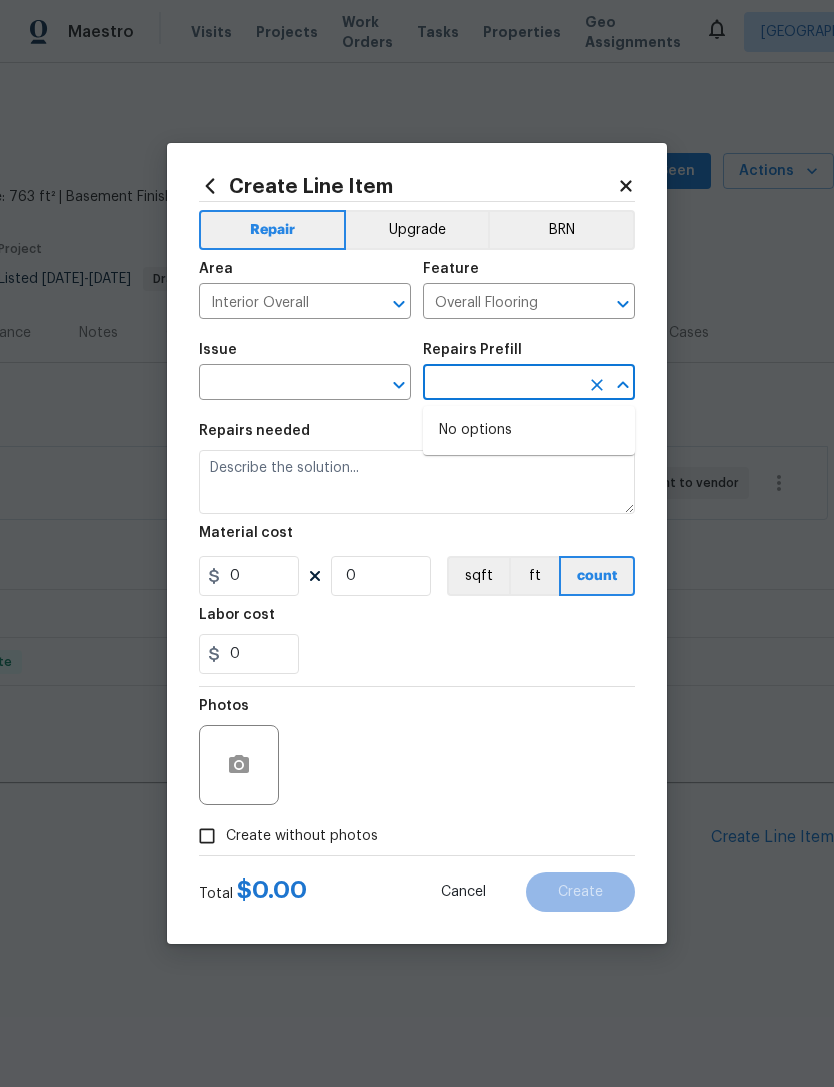 click at bounding box center (277, 384) 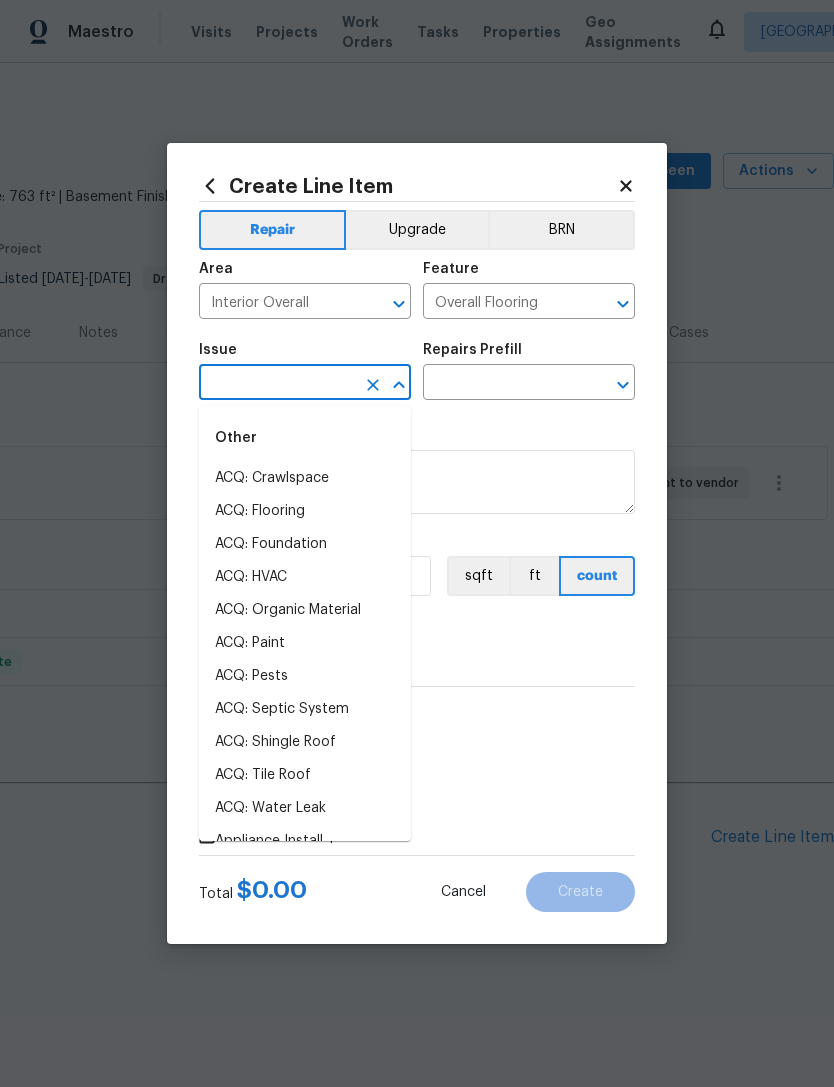 click at bounding box center [277, 384] 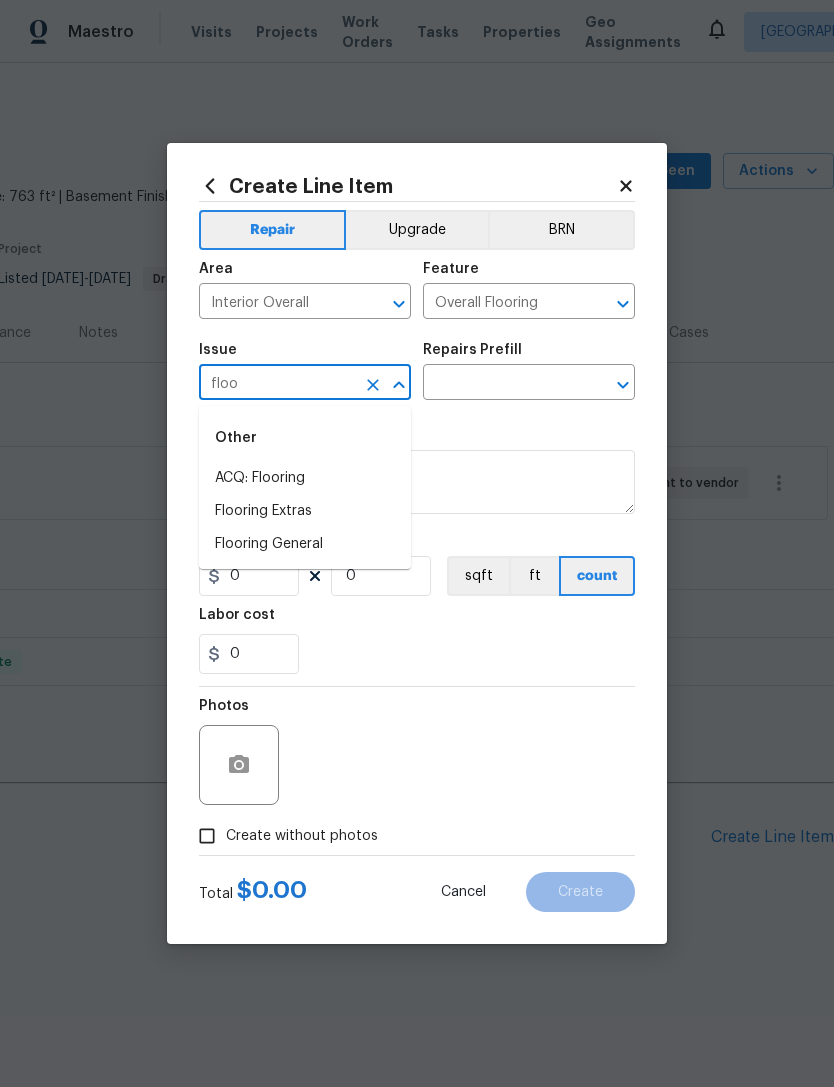 click on "Flooring Extras" at bounding box center (305, 511) 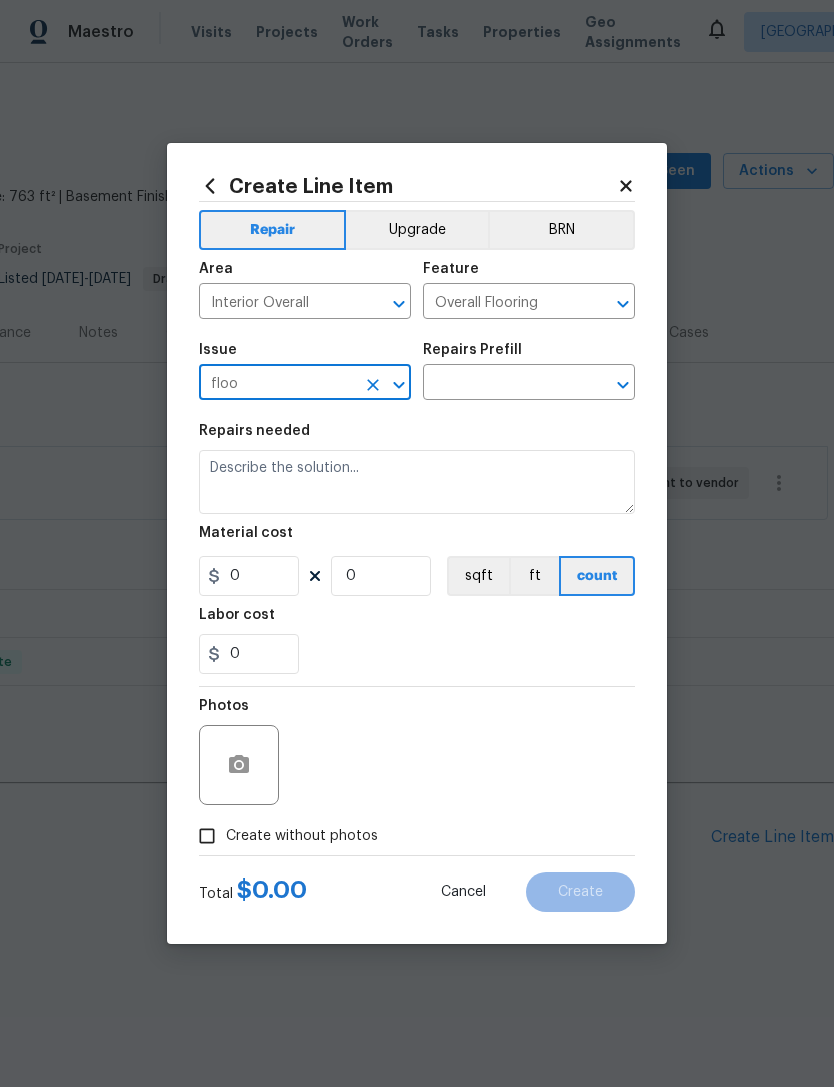 type on "Flooring Extras" 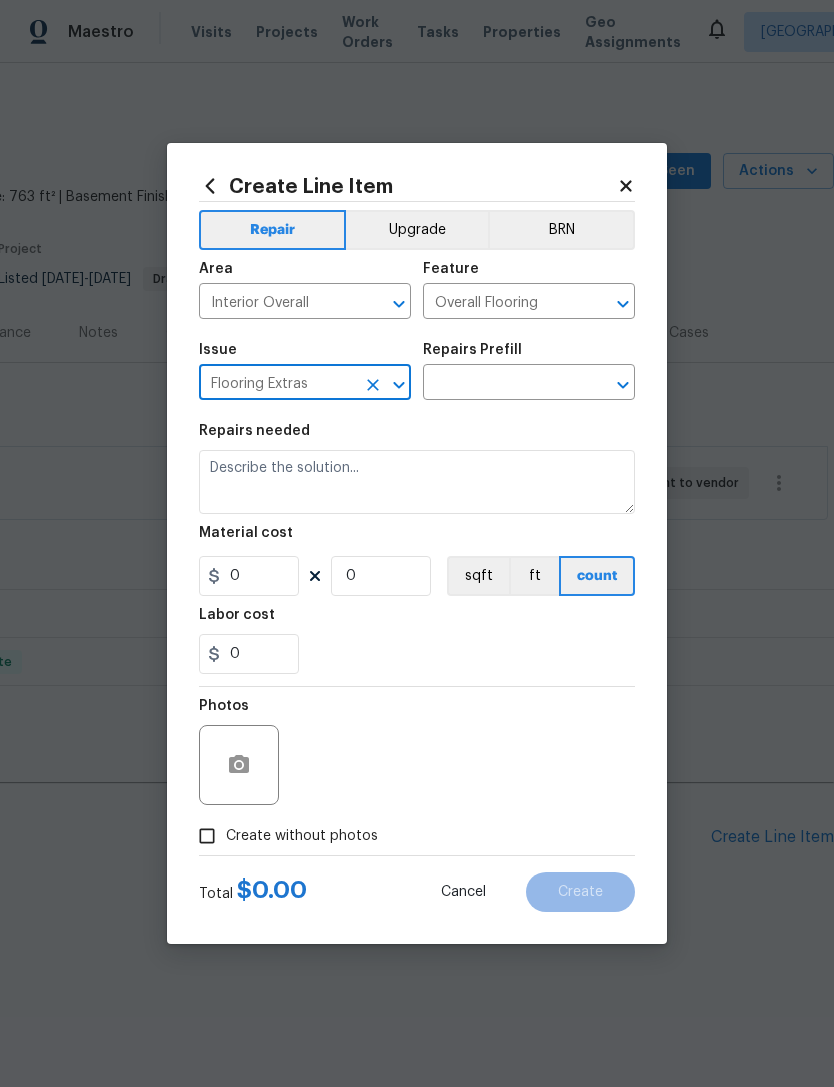 click 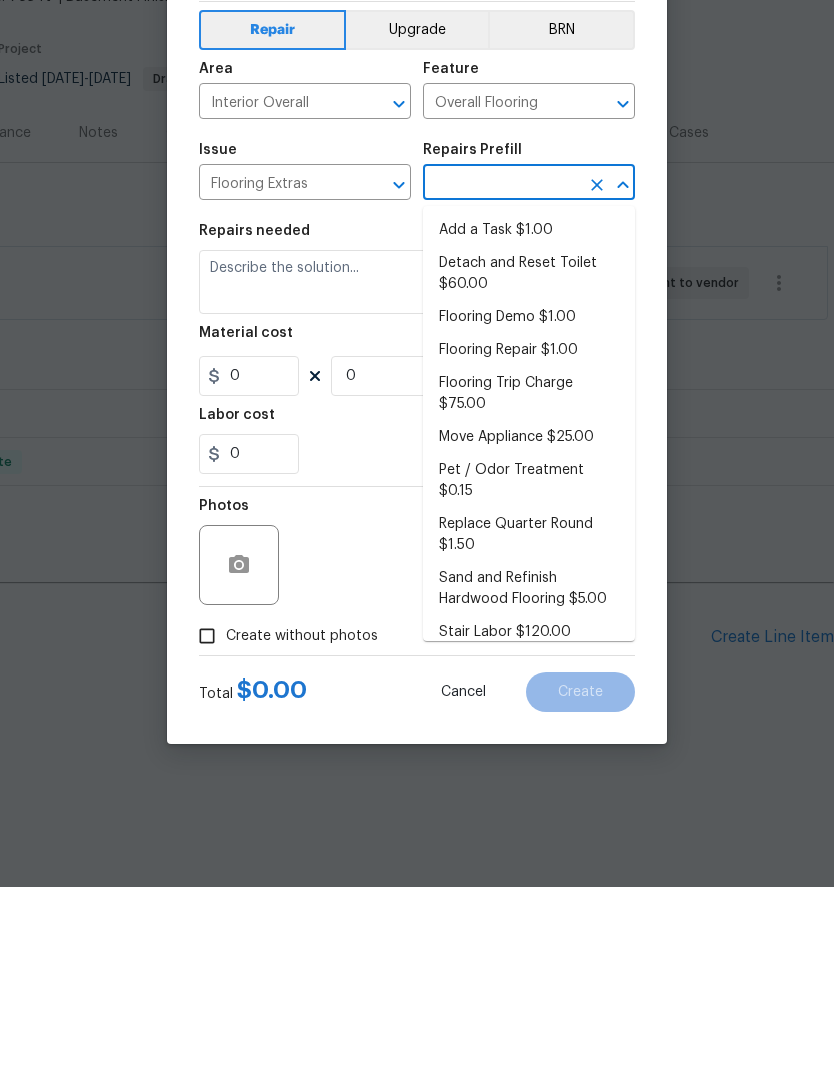 scroll, scrollTop: 0, scrollLeft: 0, axis: both 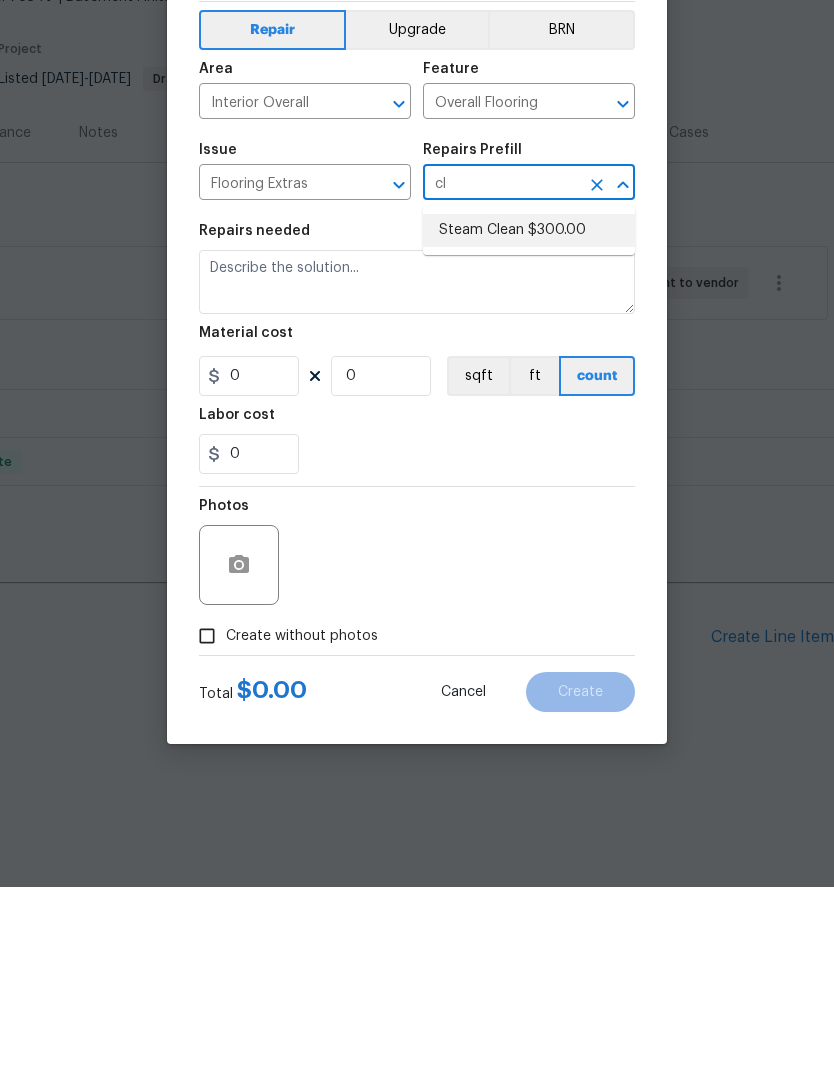 click on "Steam Clean $300.00" at bounding box center [529, 430] 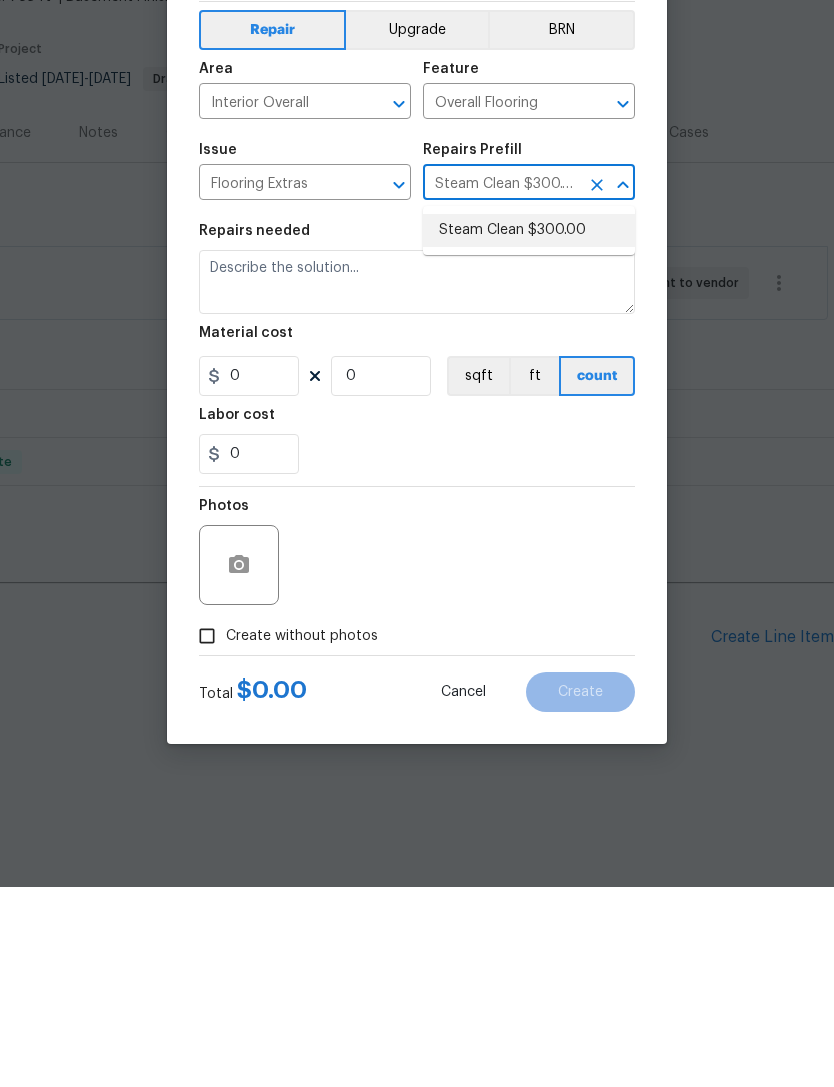 type on "Steam Clean $300.00" 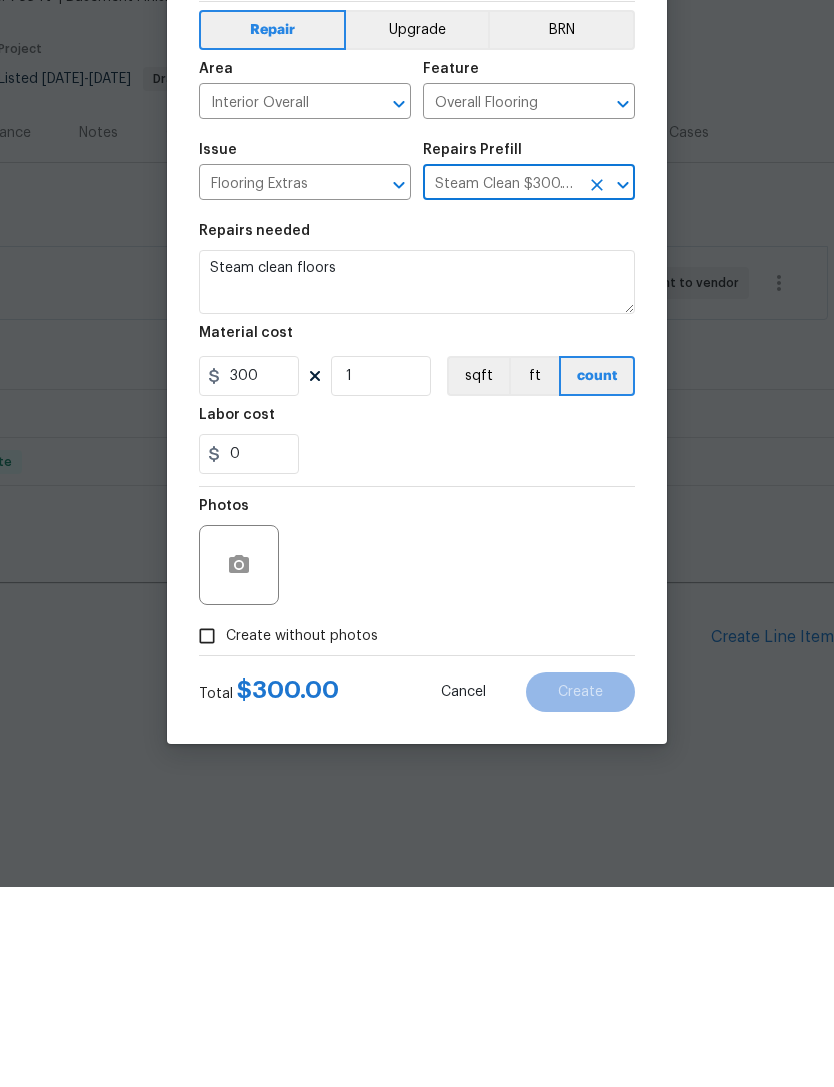 click on "Steam clean floors" at bounding box center (417, 482) 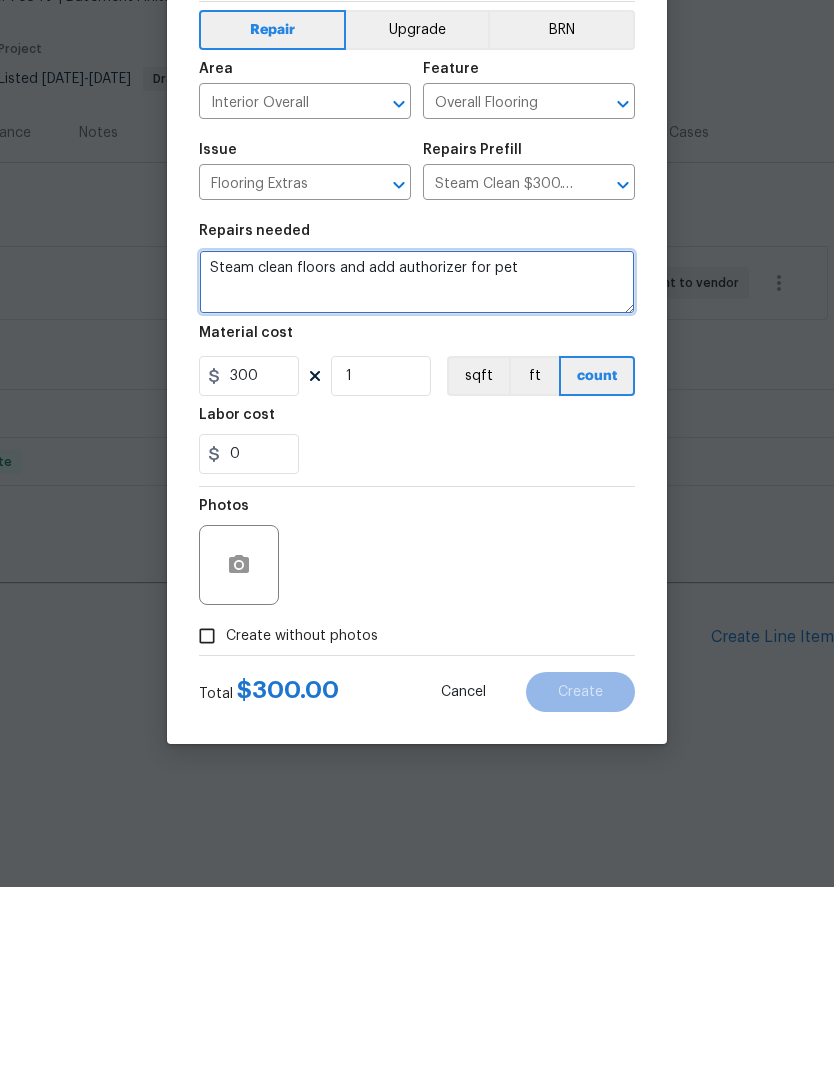 type on "Steam clean floors and add authorizer for pet" 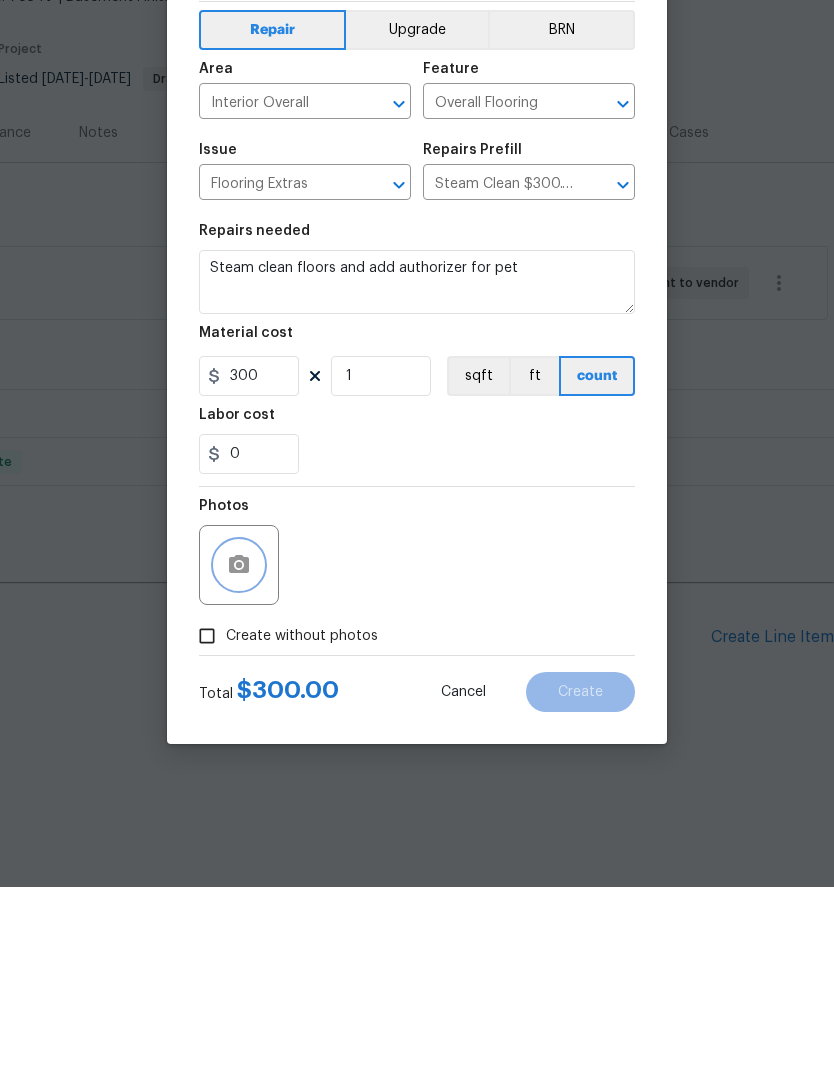 click 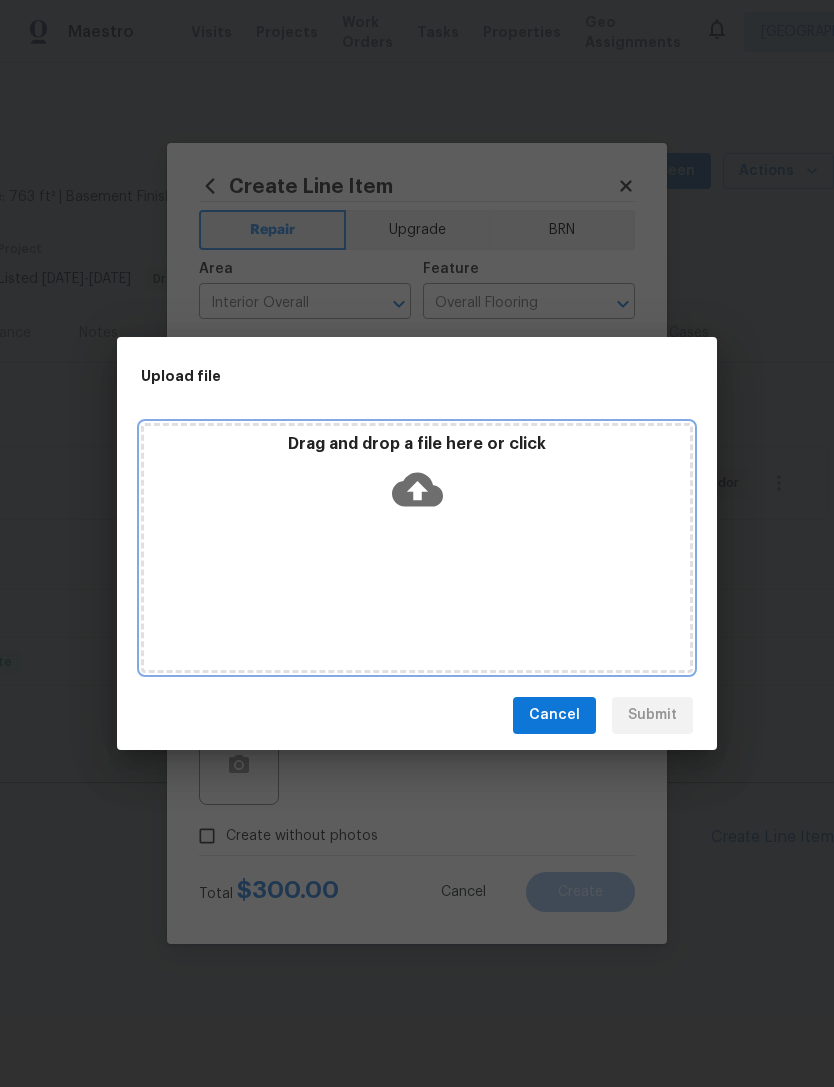 click 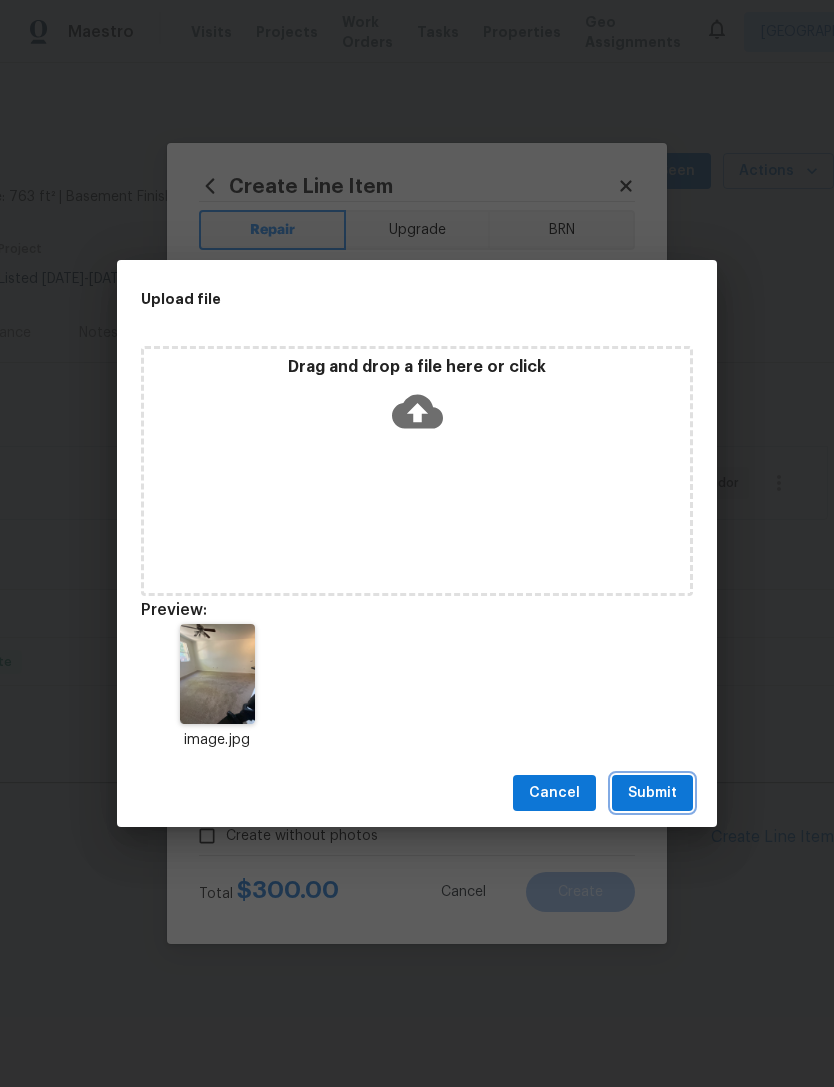 click on "Submit" at bounding box center [652, 793] 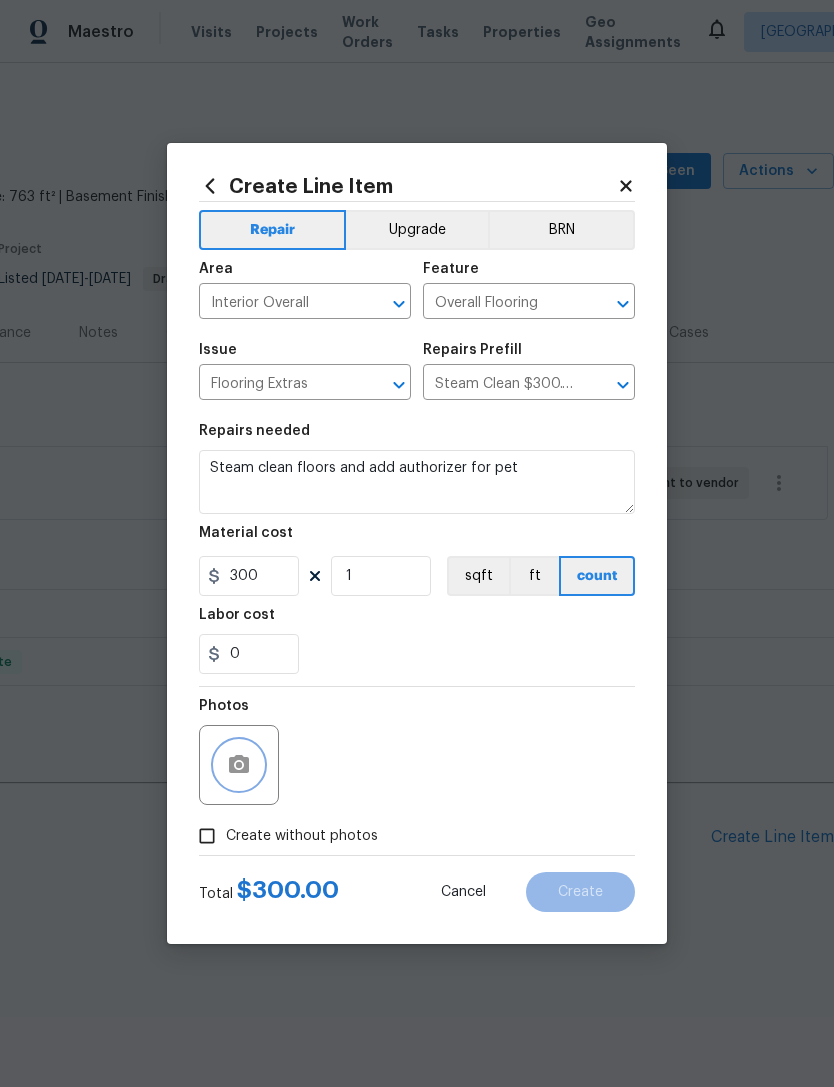 click at bounding box center (239, 765) 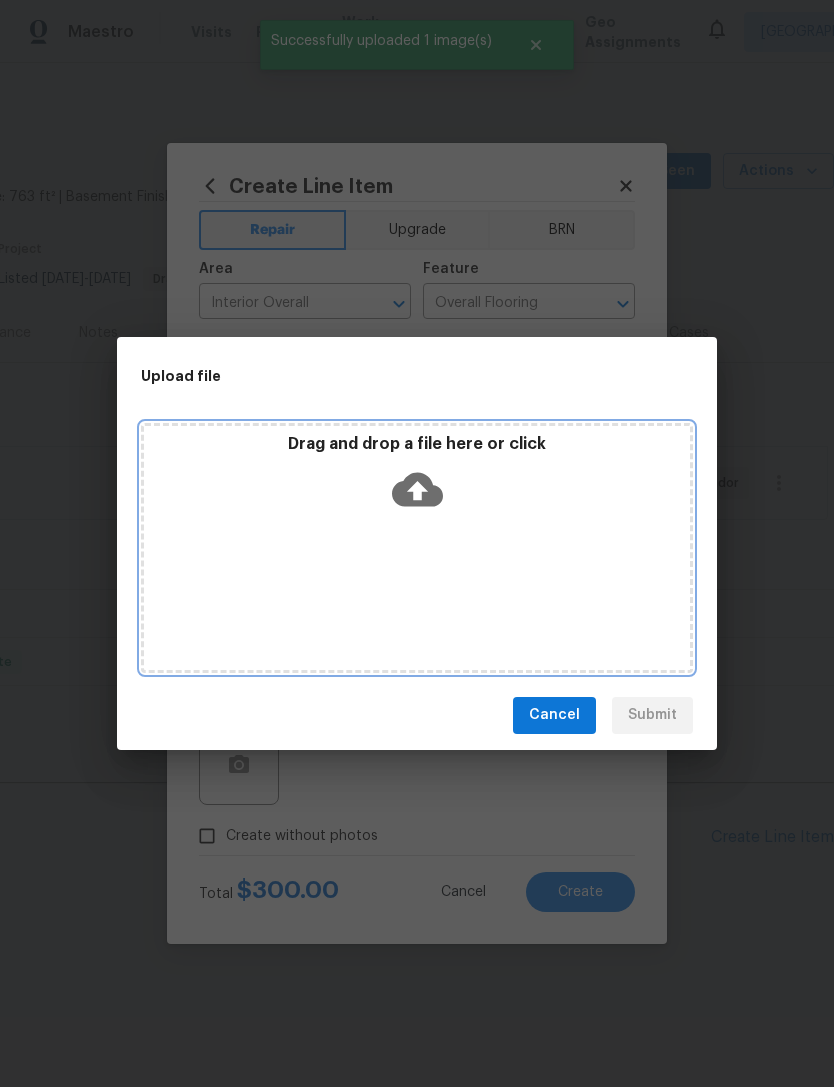 click 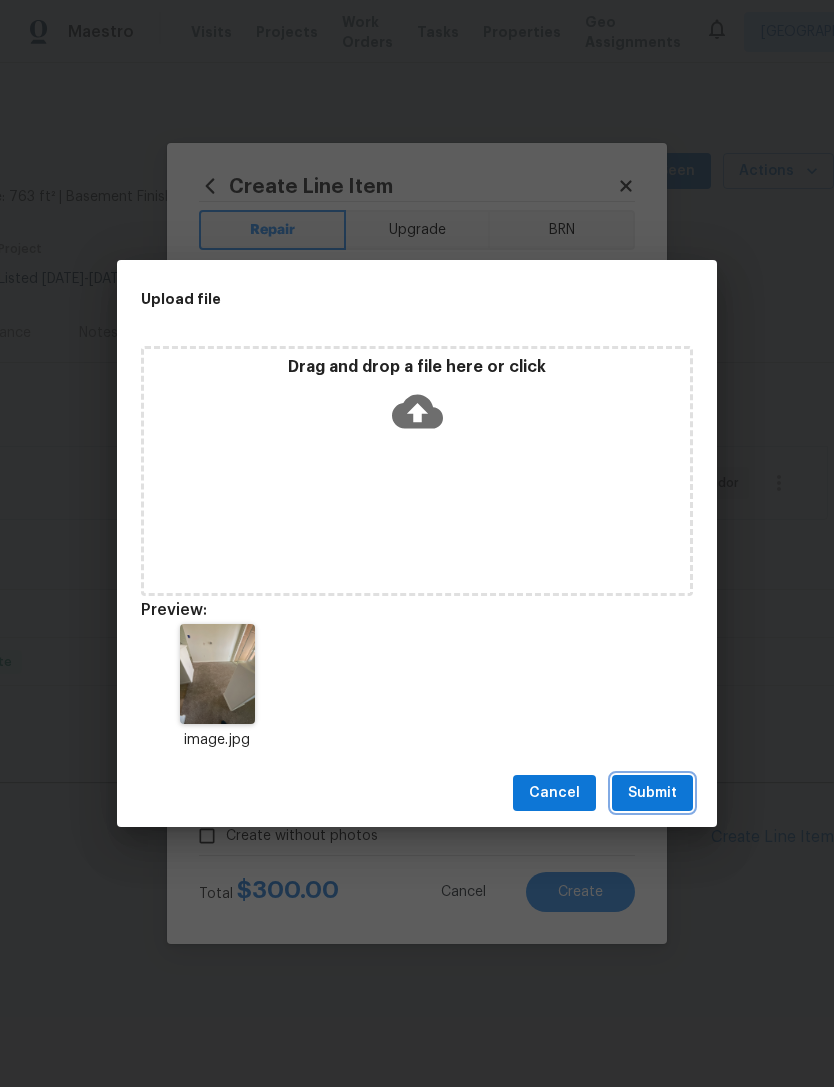 click on "Submit" at bounding box center (652, 793) 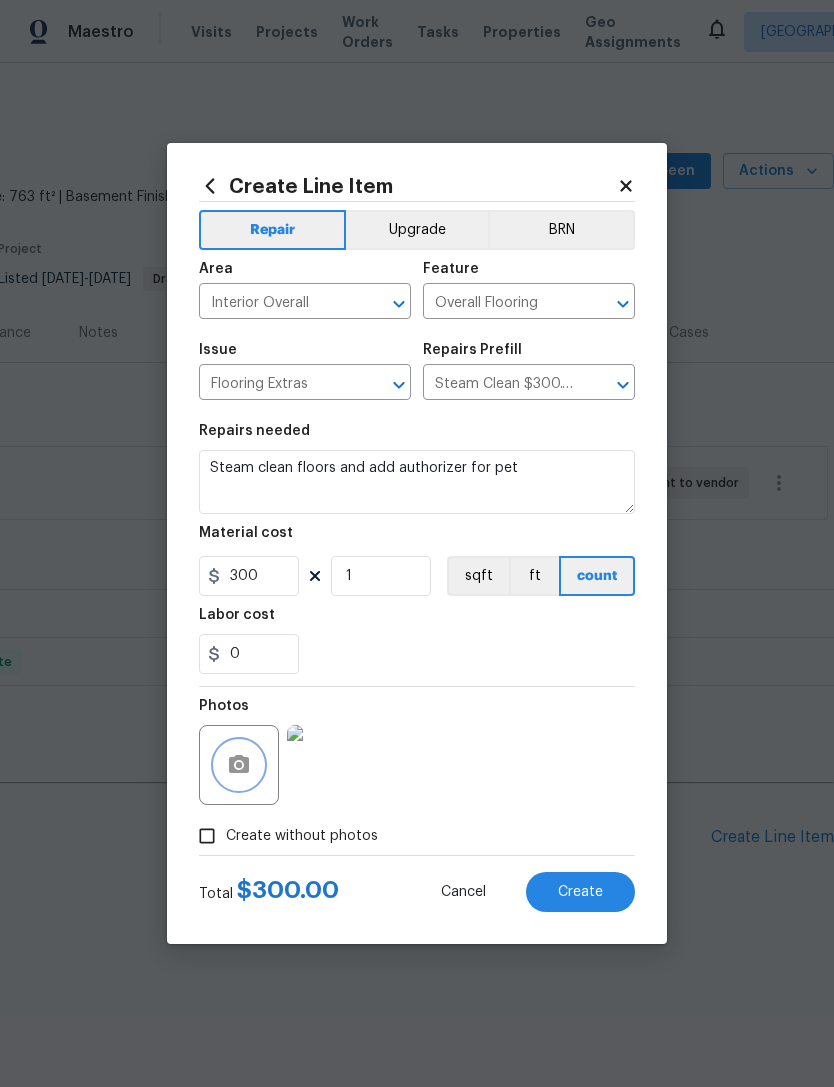 click 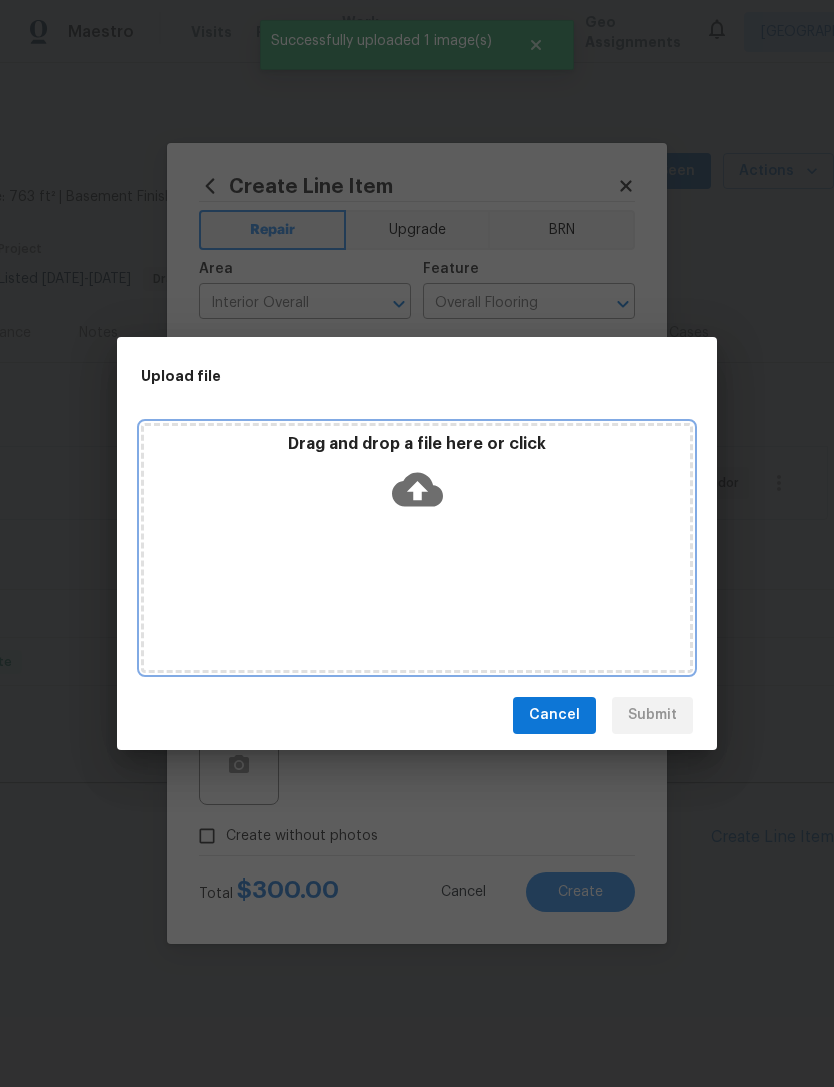 click on "Drag and drop a file here or click" at bounding box center [417, 477] 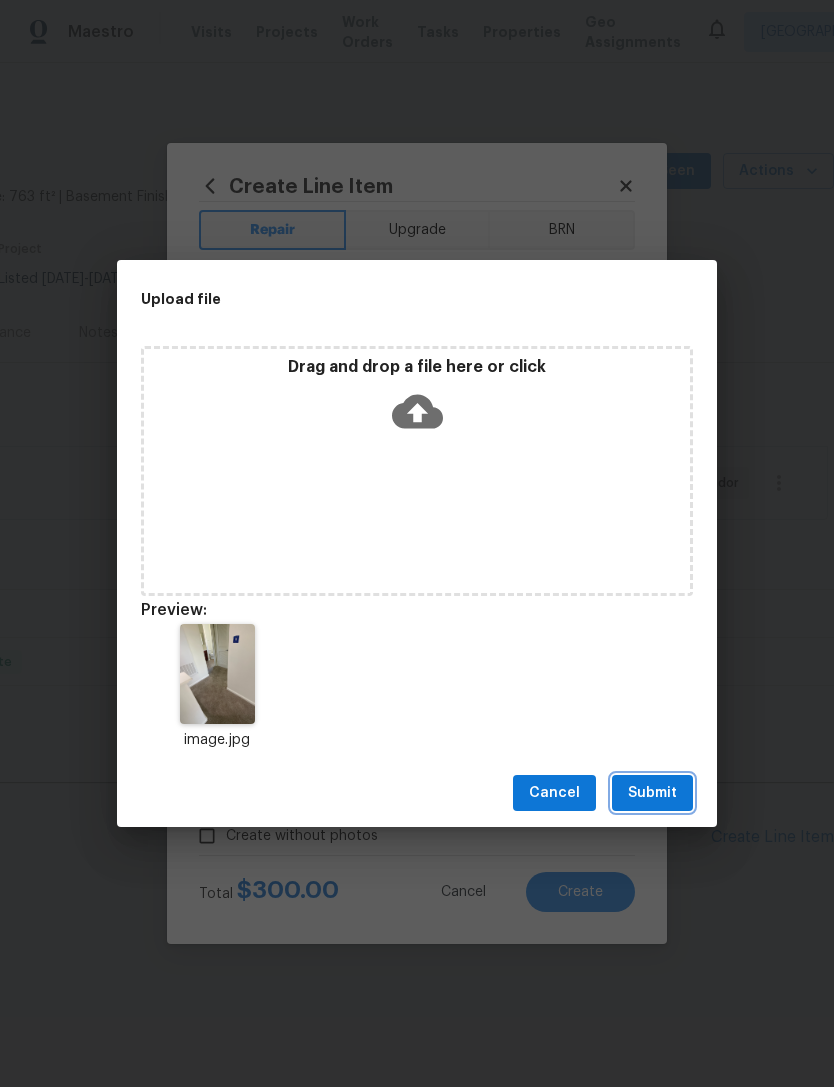 click on "Submit" at bounding box center [652, 793] 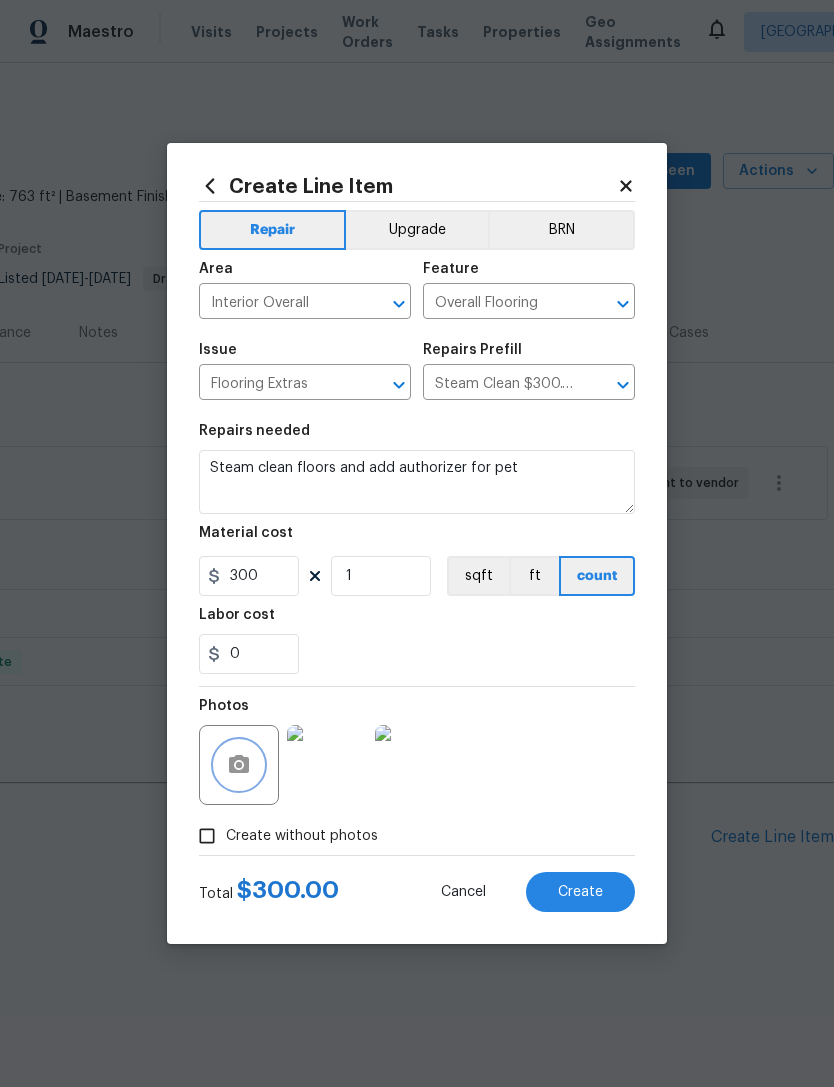 click 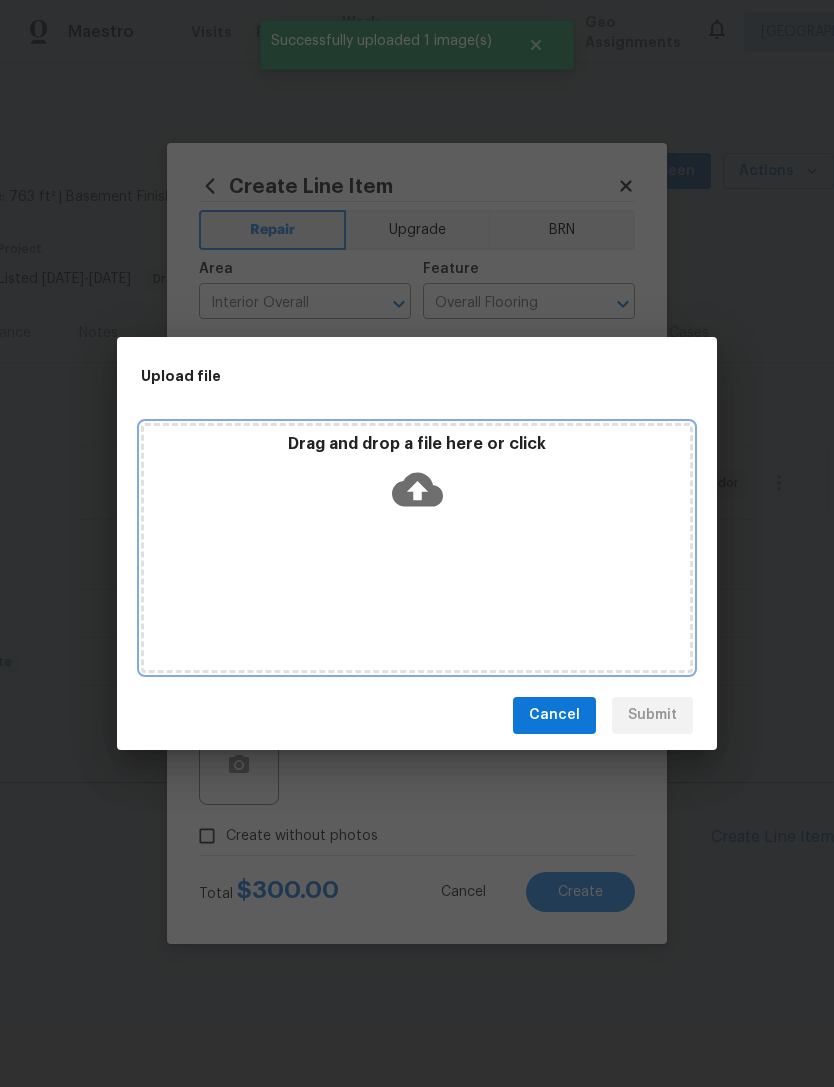 click 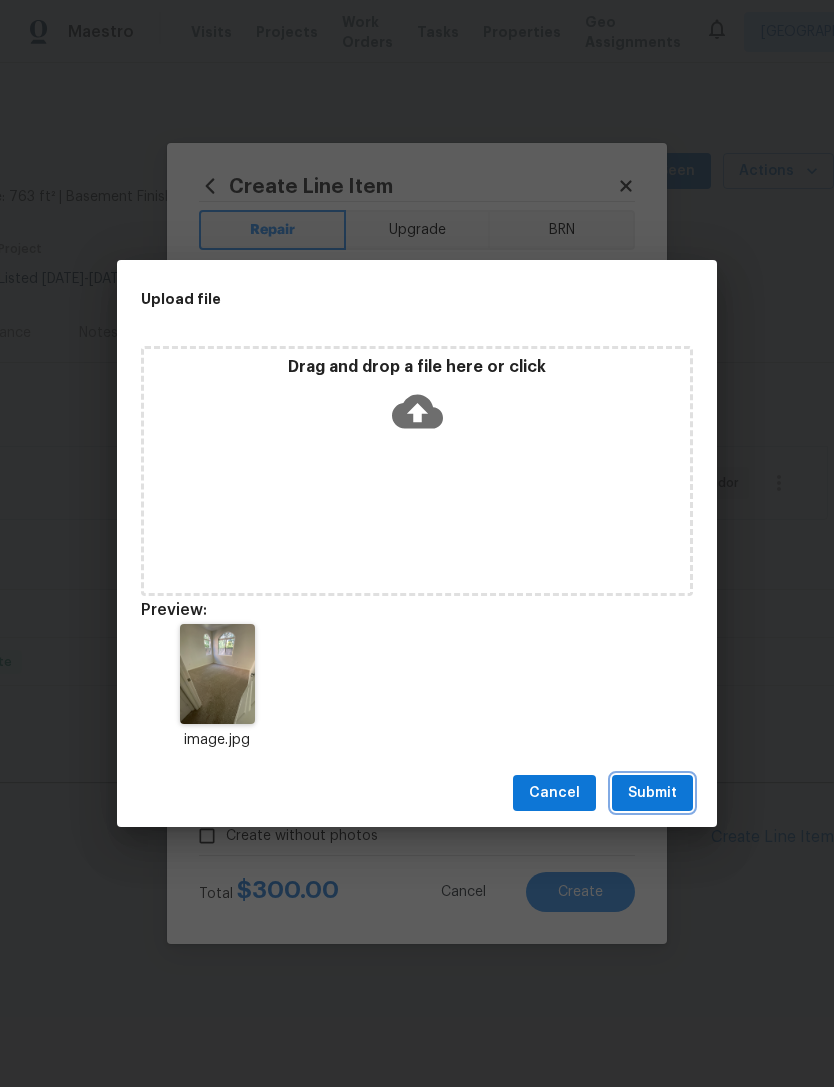 click on "Submit" at bounding box center [652, 793] 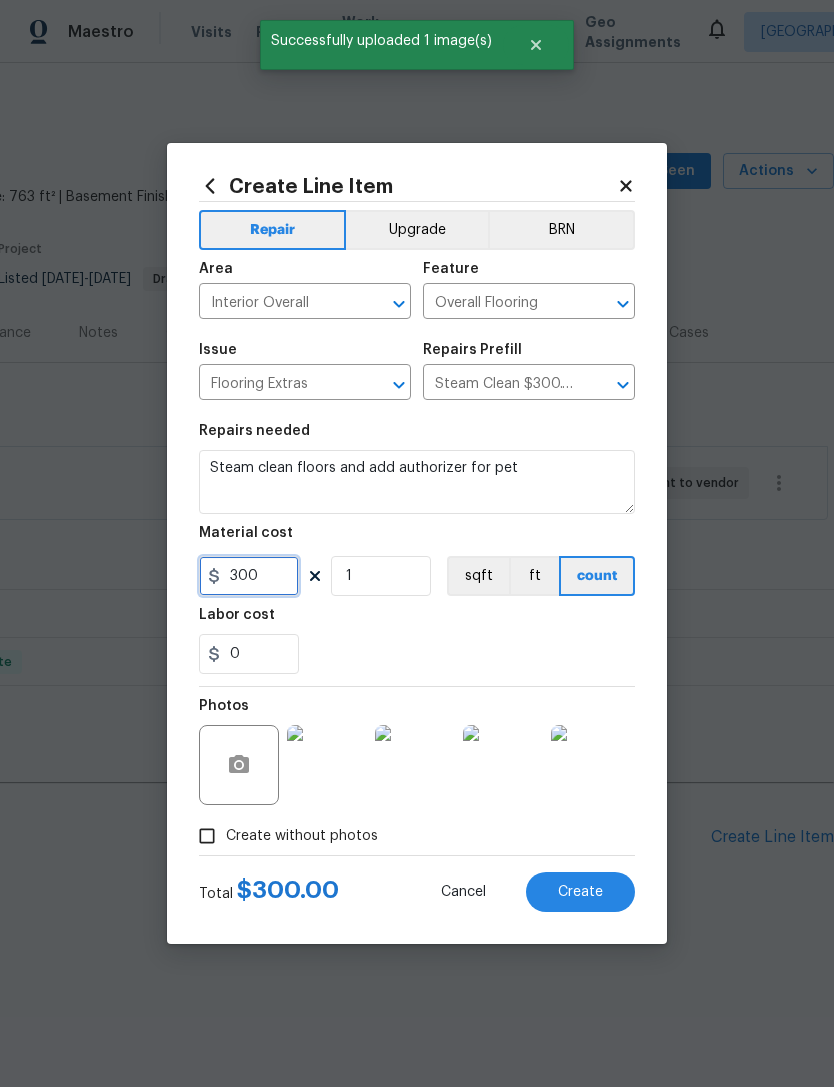click on "300" at bounding box center [249, 576] 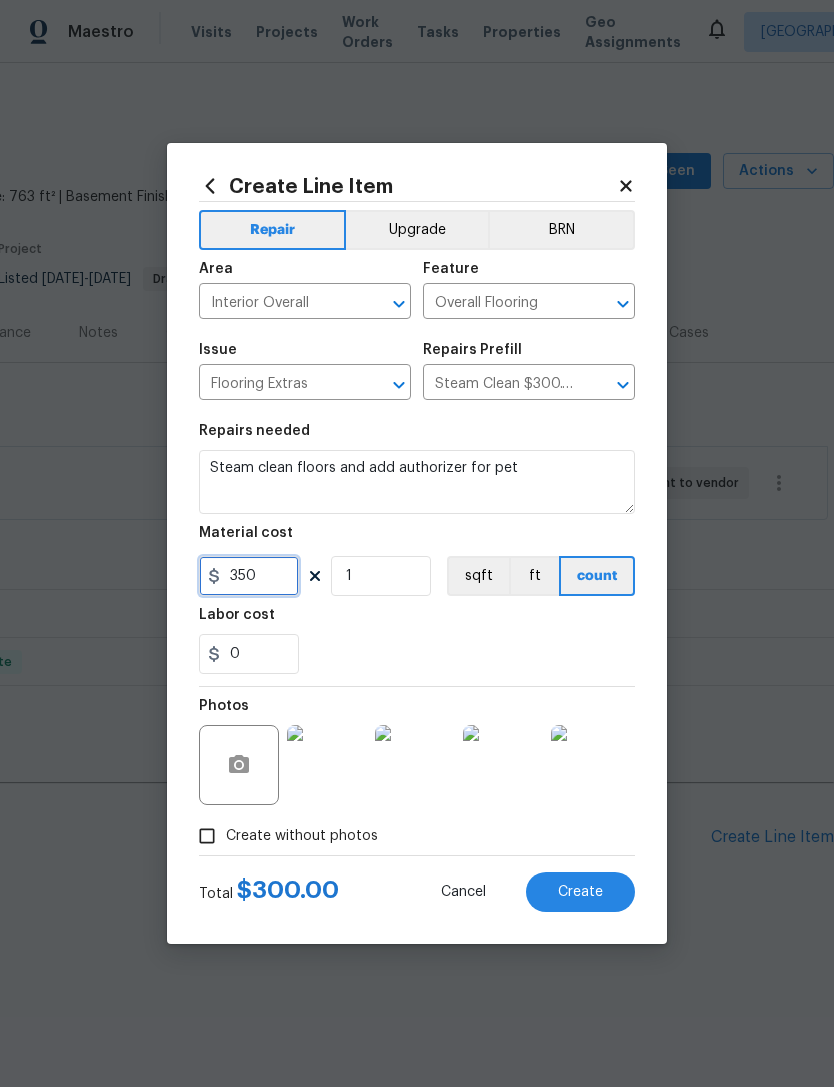 type on "350" 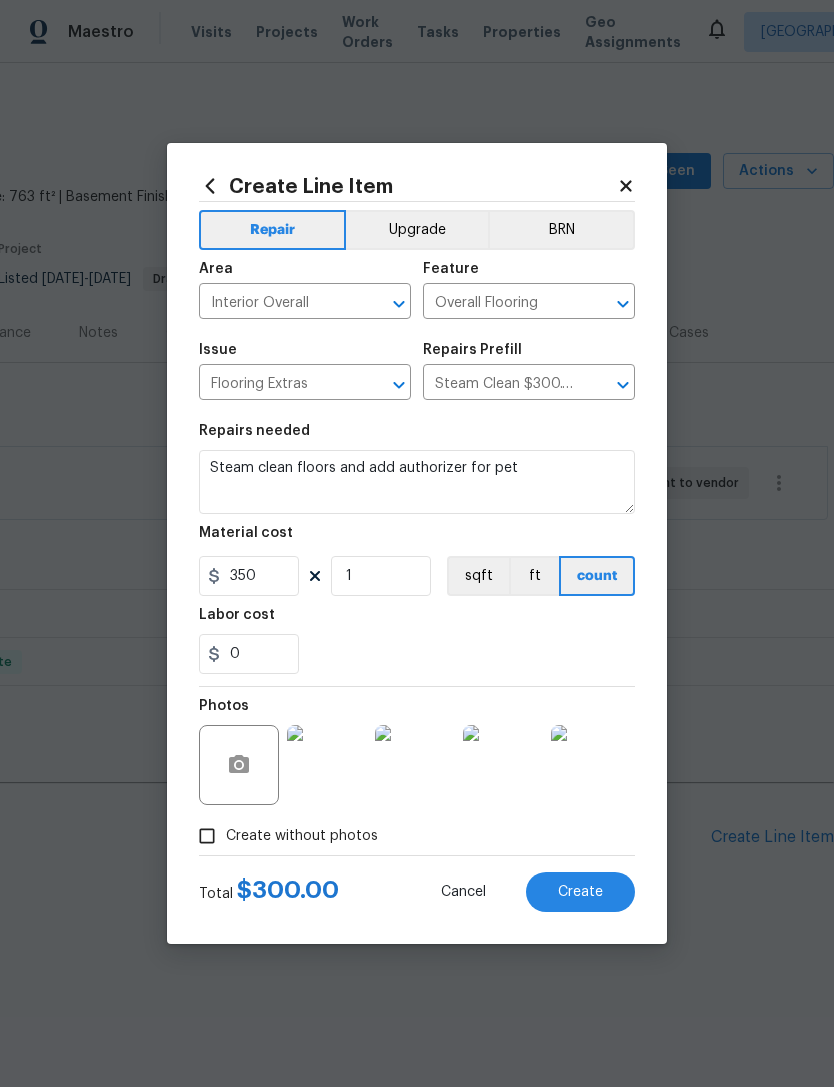 click on "0" at bounding box center [417, 654] 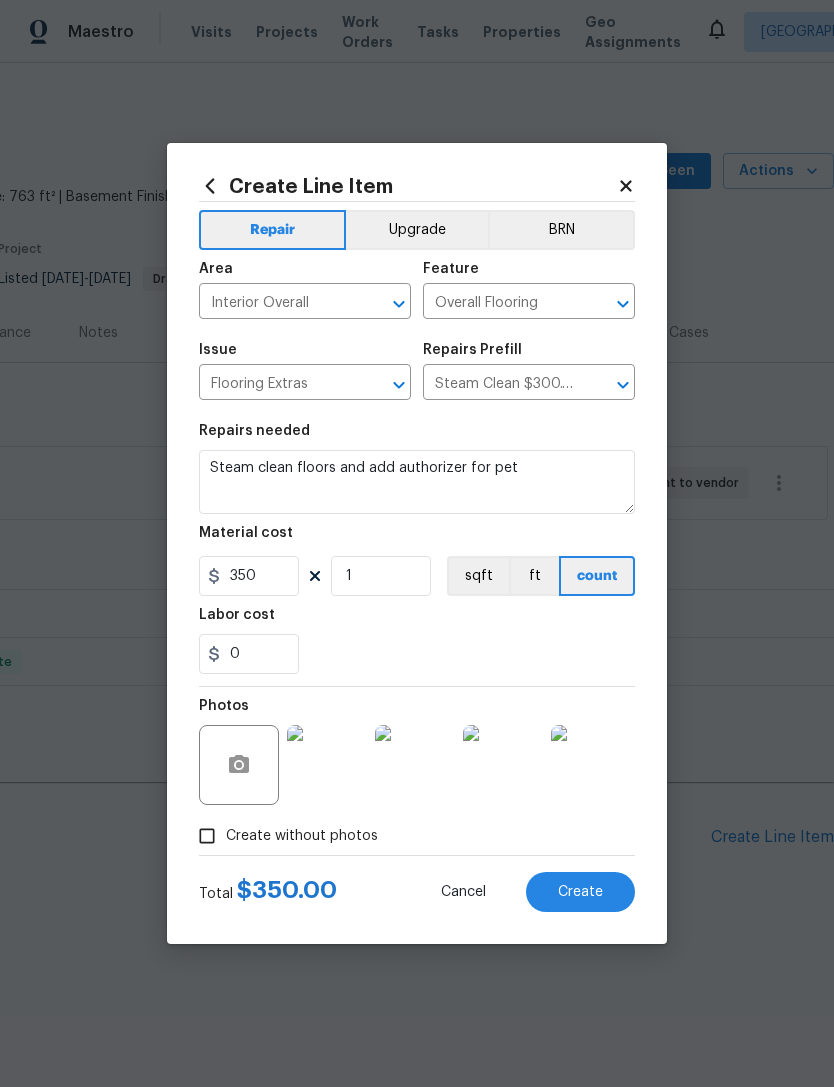 click on "Create" at bounding box center [580, 892] 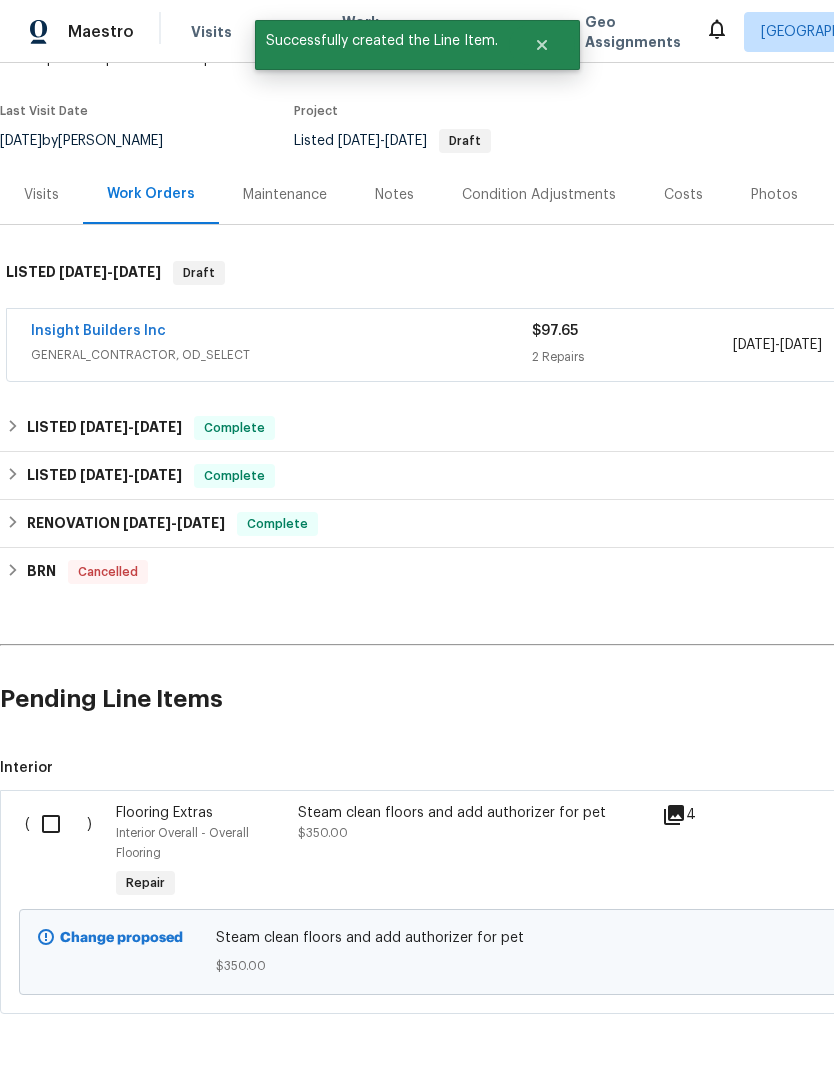 scroll, scrollTop: 138, scrollLeft: 0, axis: vertical 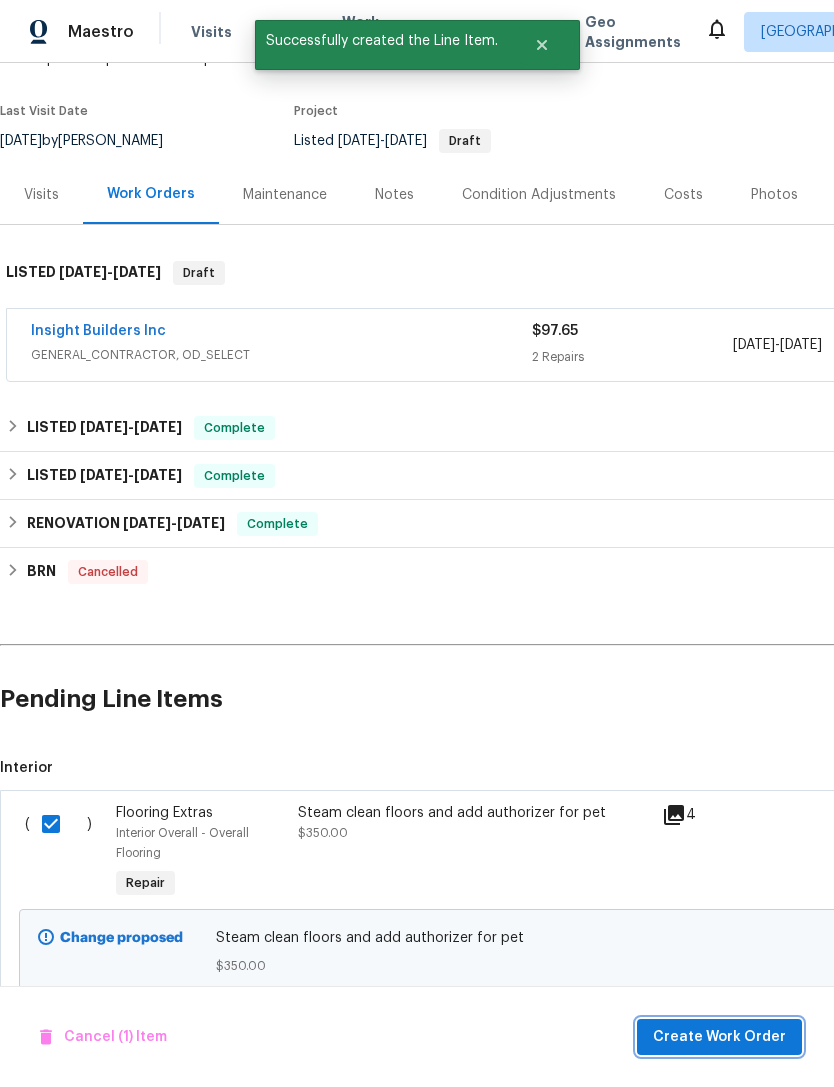 click on "Create Work Order" at bounding box center (719, 1037) 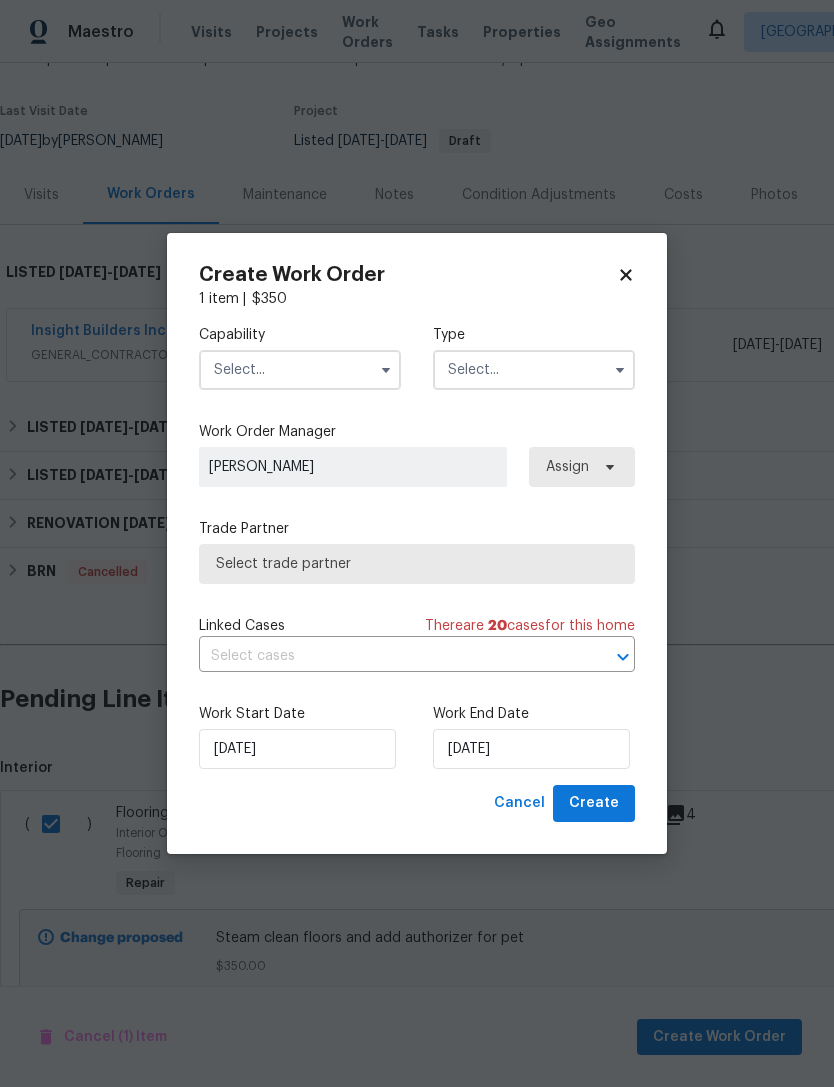 click at bounding box center (300, 370) 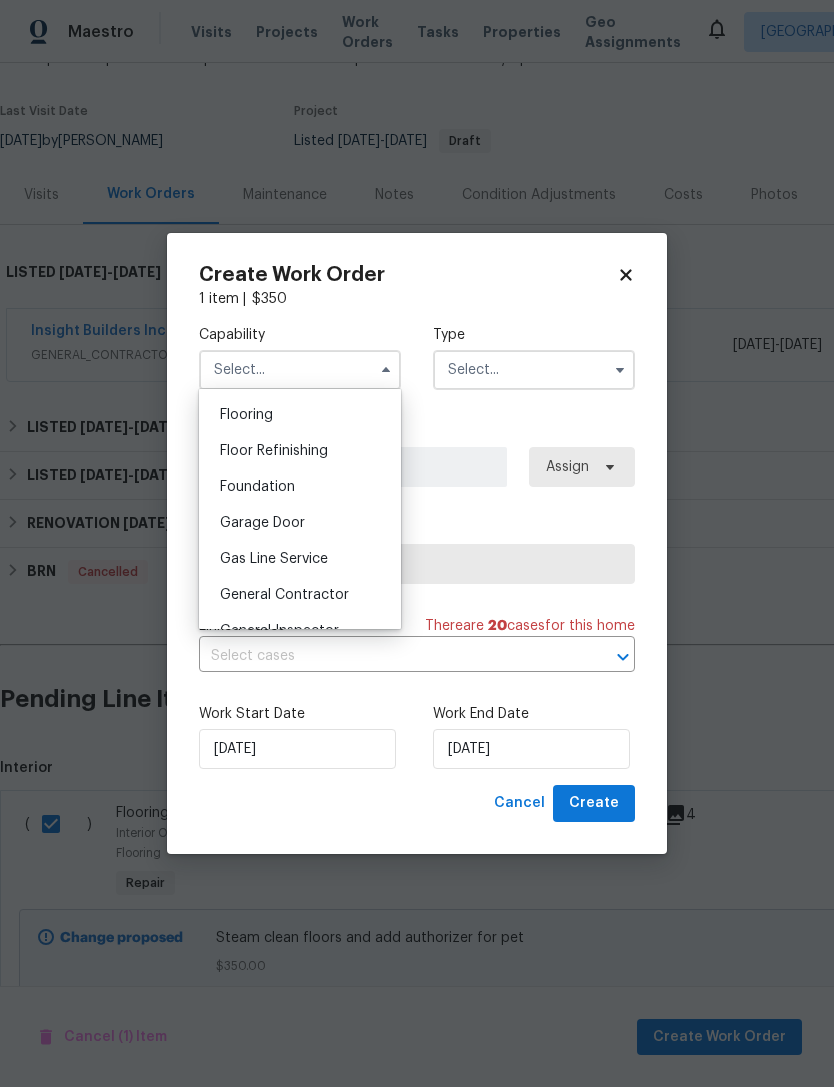 scroll, scrollTop: 774, scrollLeft: 0, axis: vertical 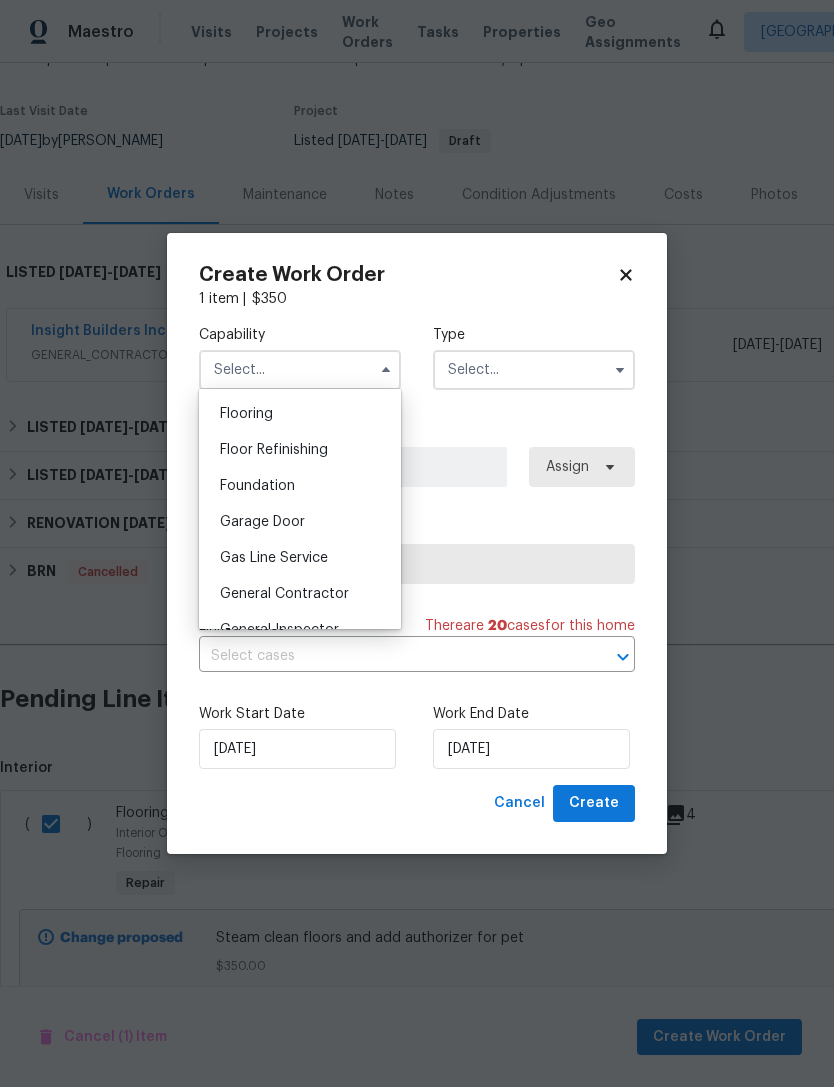 click on "Flooring" at bounding box center [246, 414] 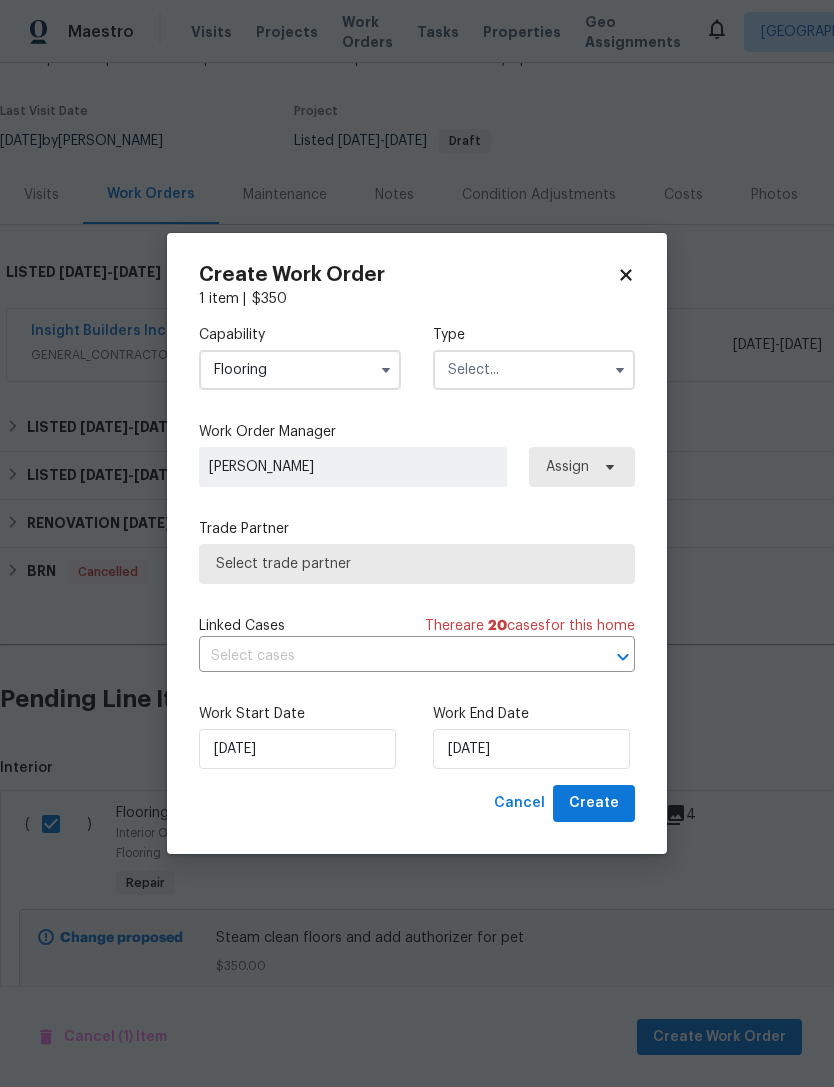 click 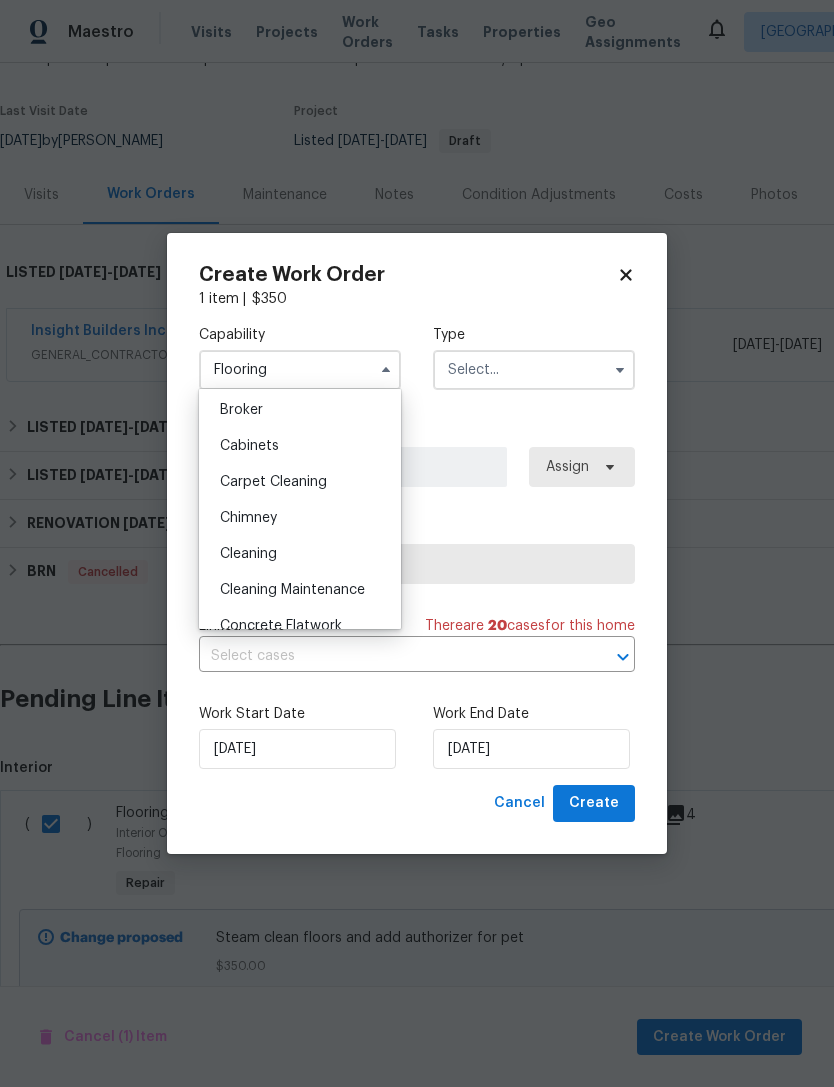 scroll, scrollTop: 147, scrollLeft: 0, axis: vertical 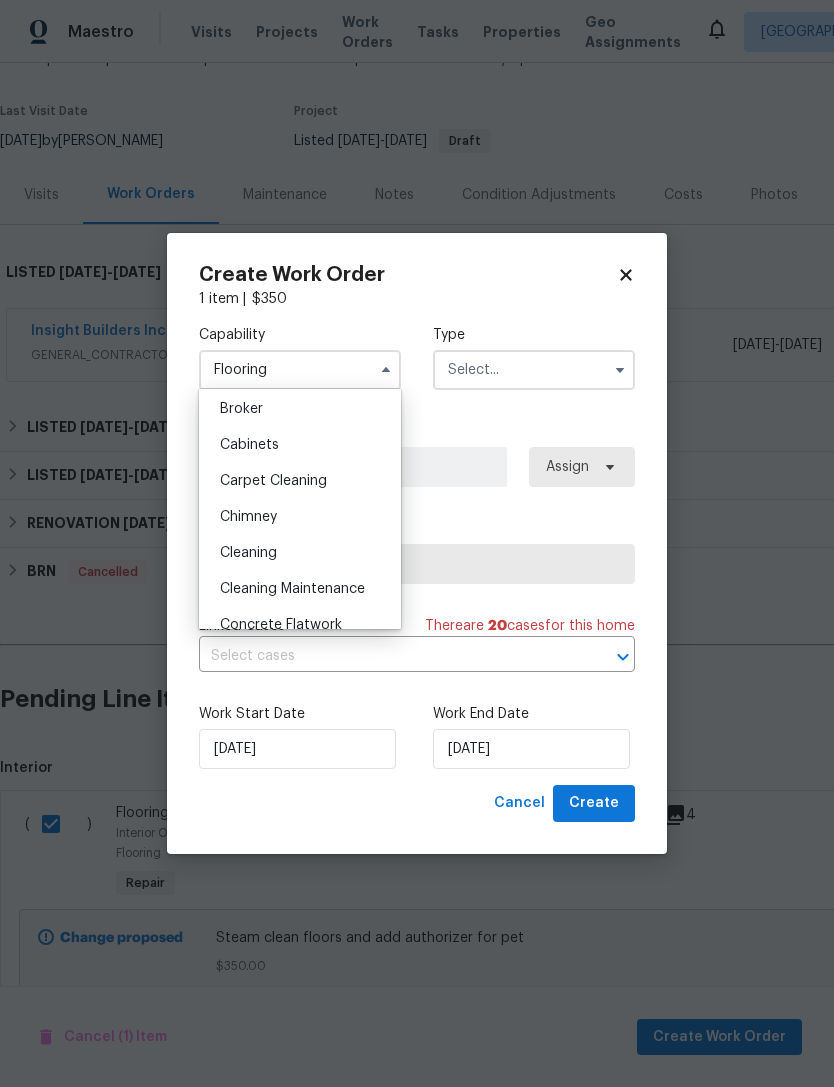 click on "Carpet Cleaning" at bounding box center [300, 481] 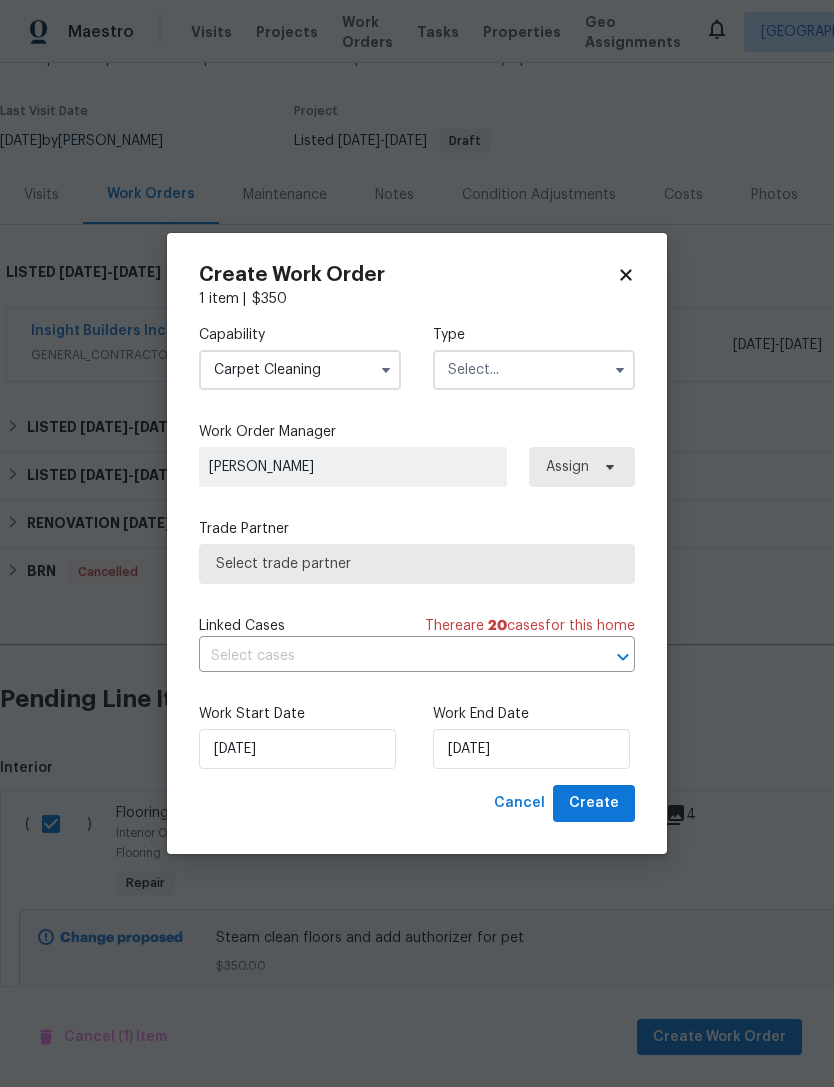 click at bounding box center (534, 370) 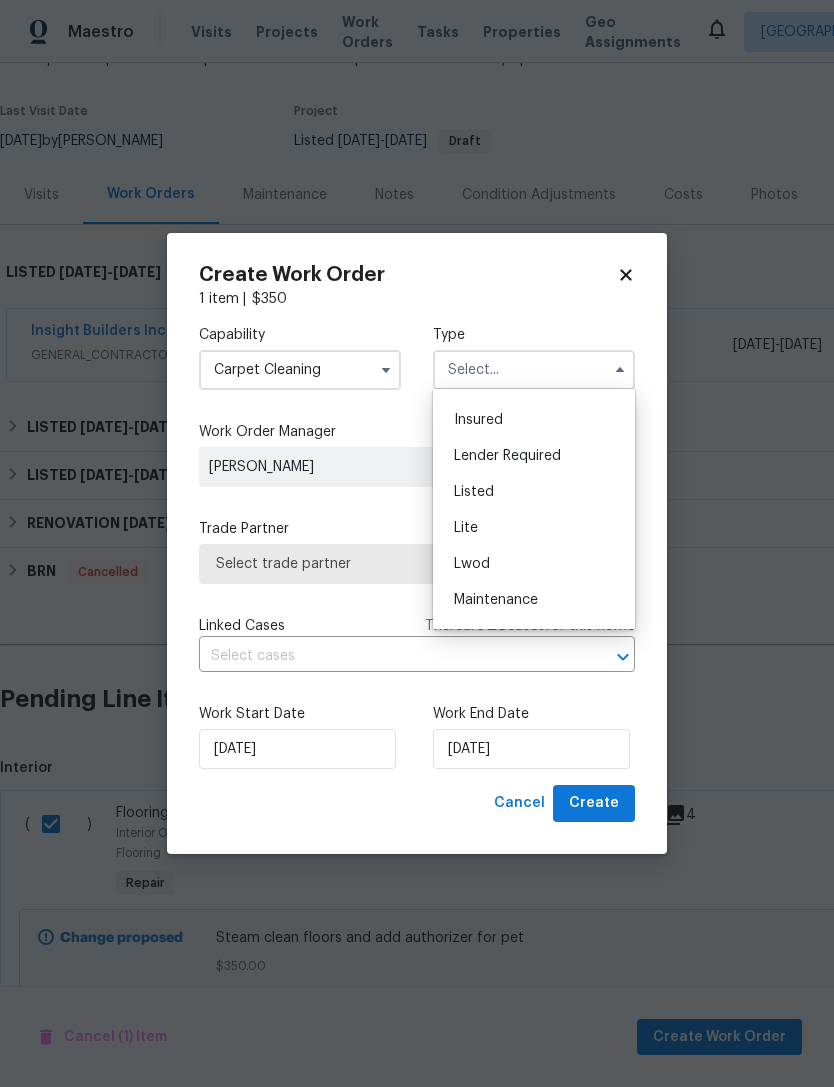scroll, scrollTop: 147, scrollLeft: 0, axis: vertical 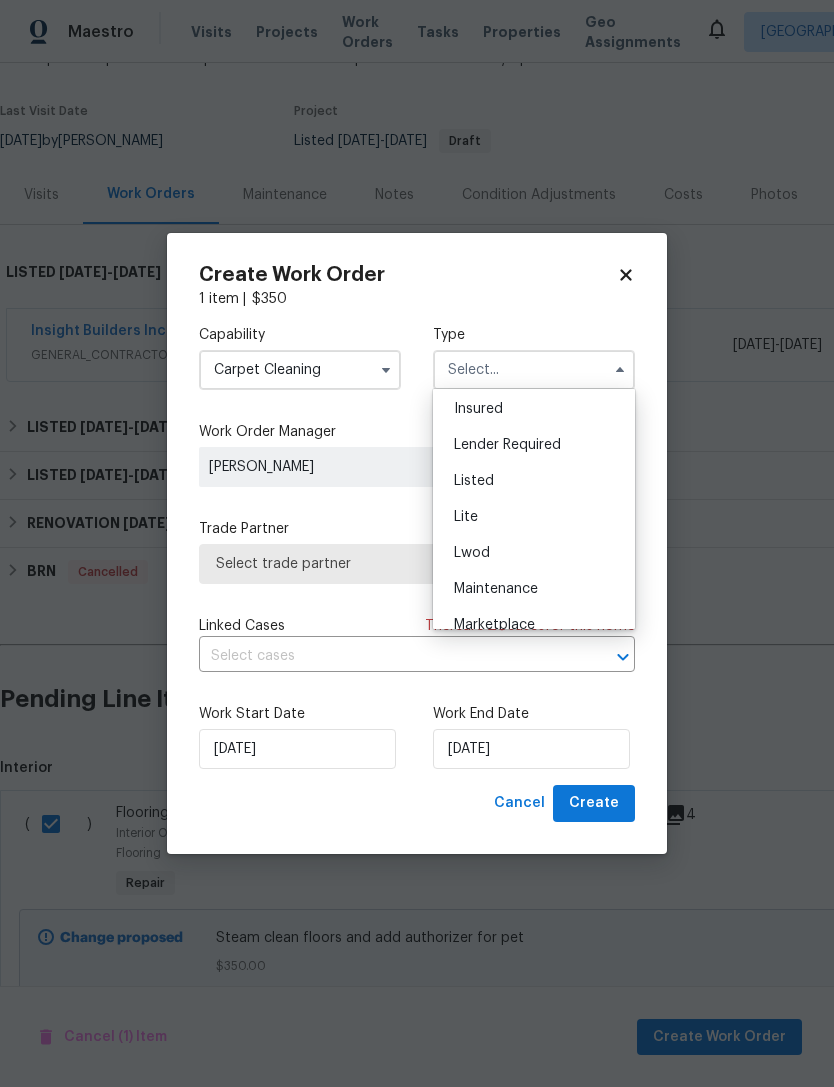 click on "Listed" at bounding box center [534, 481] 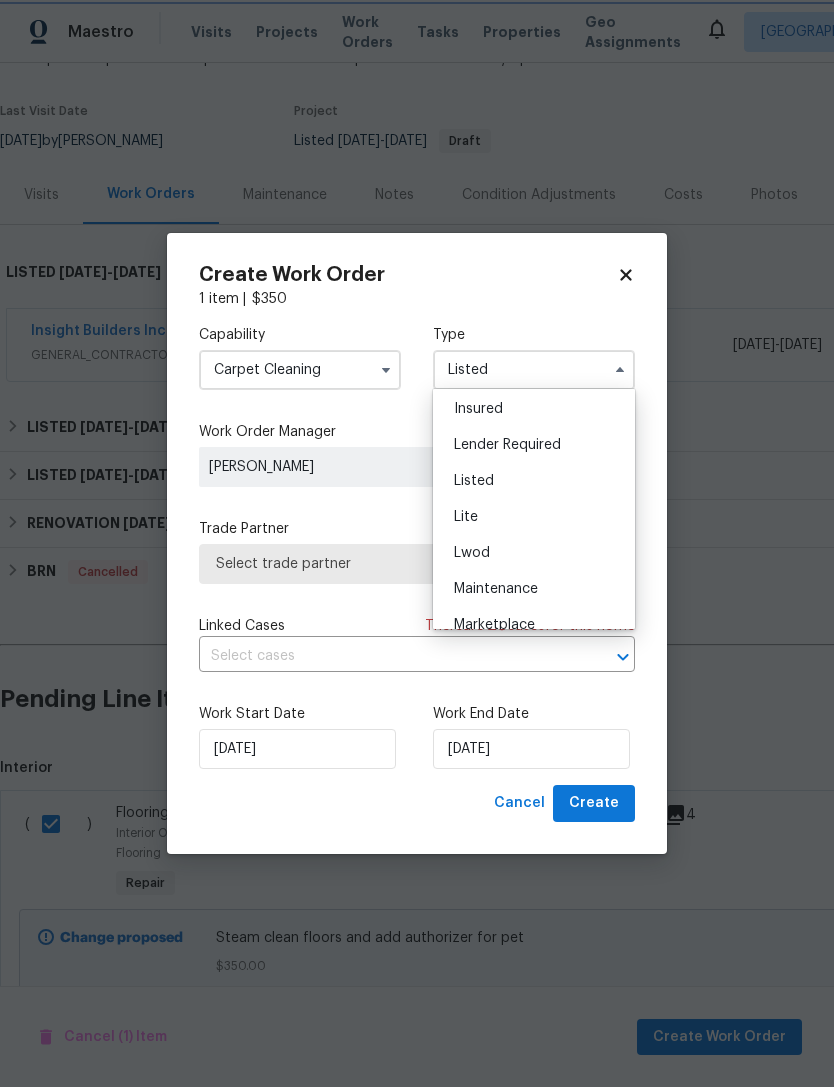 scroll, scrollTop: 0, scrollLeft: 0, axis: both 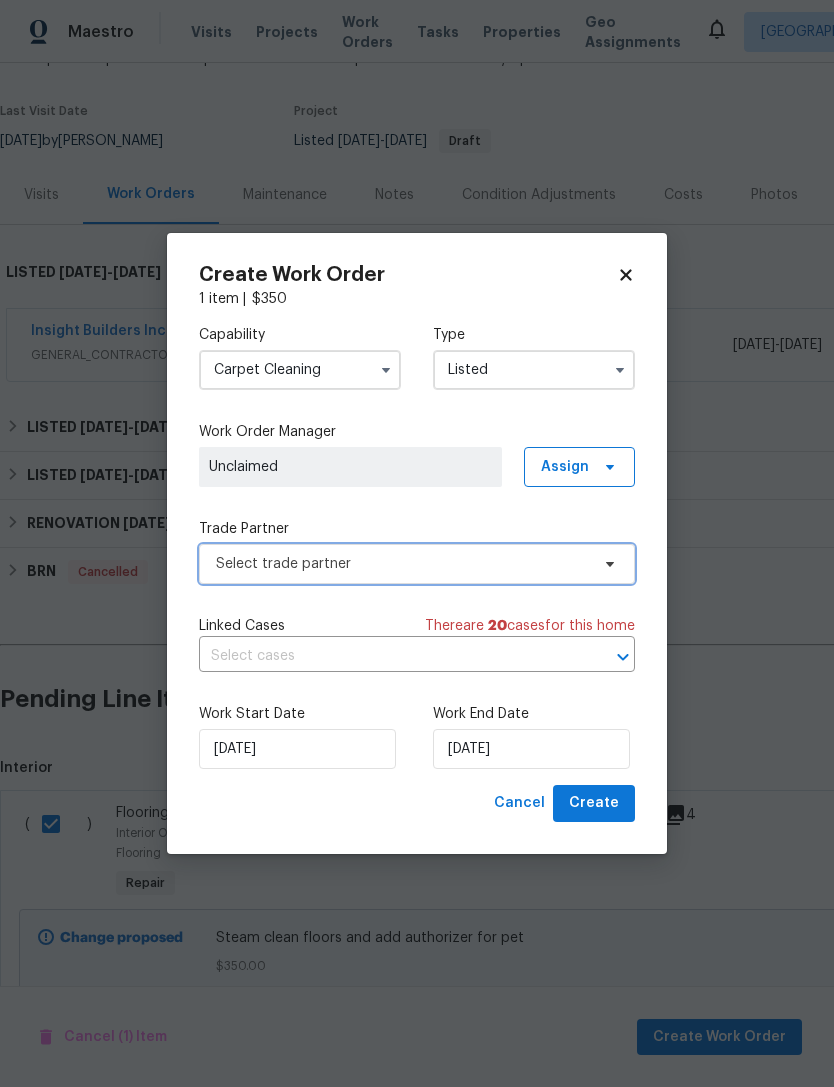 click on "Select trade partner" at bounding box center [417, 564] 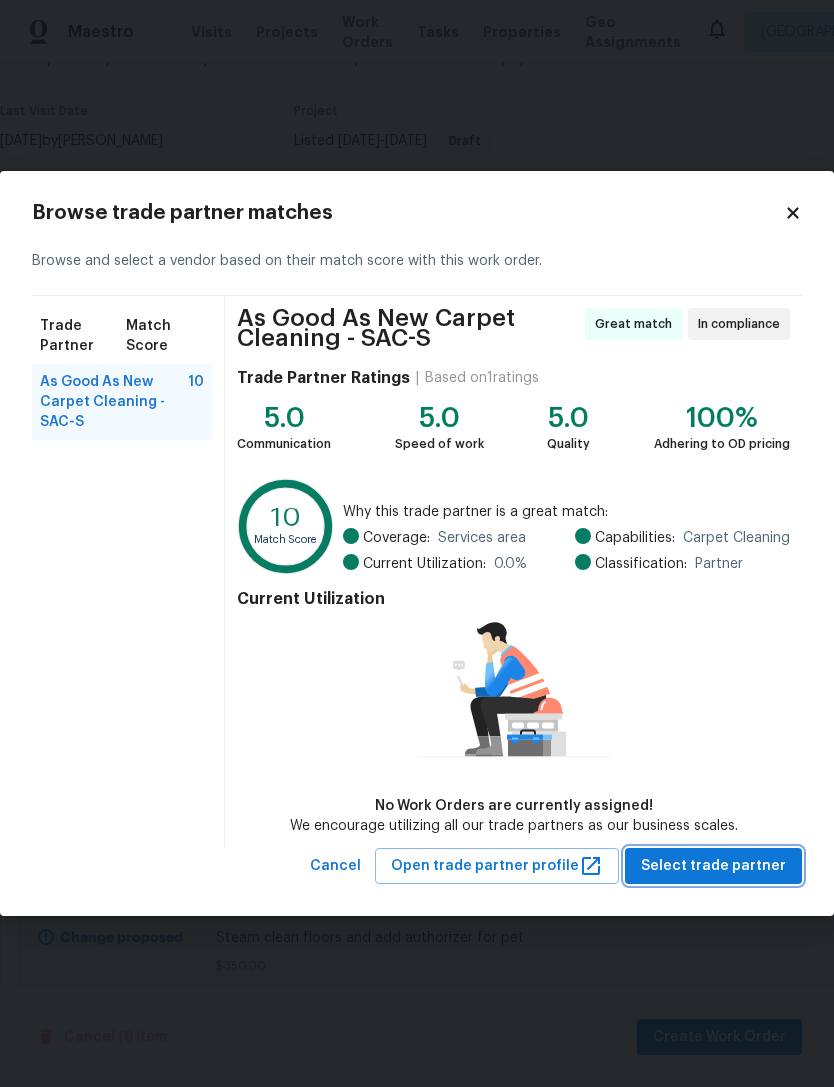 click on "Select trade partner" at bounding box center [713, 866] 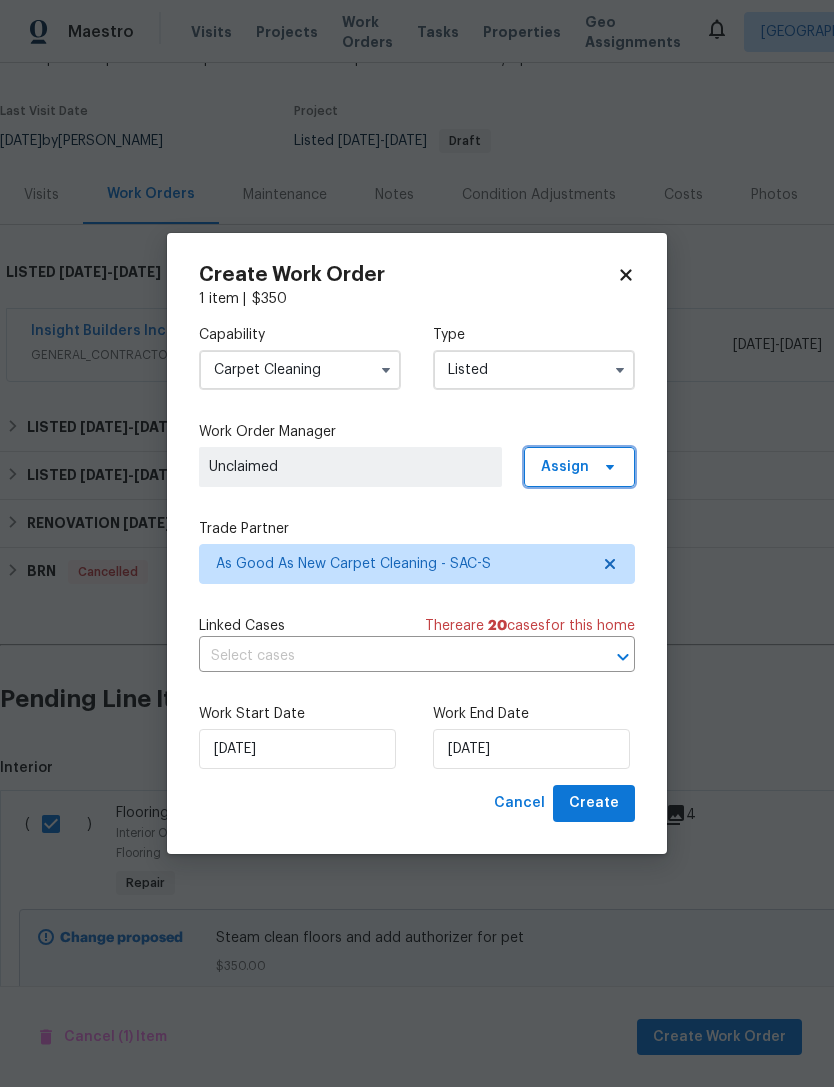 click on "Assign" at bounding box center (565, 467) 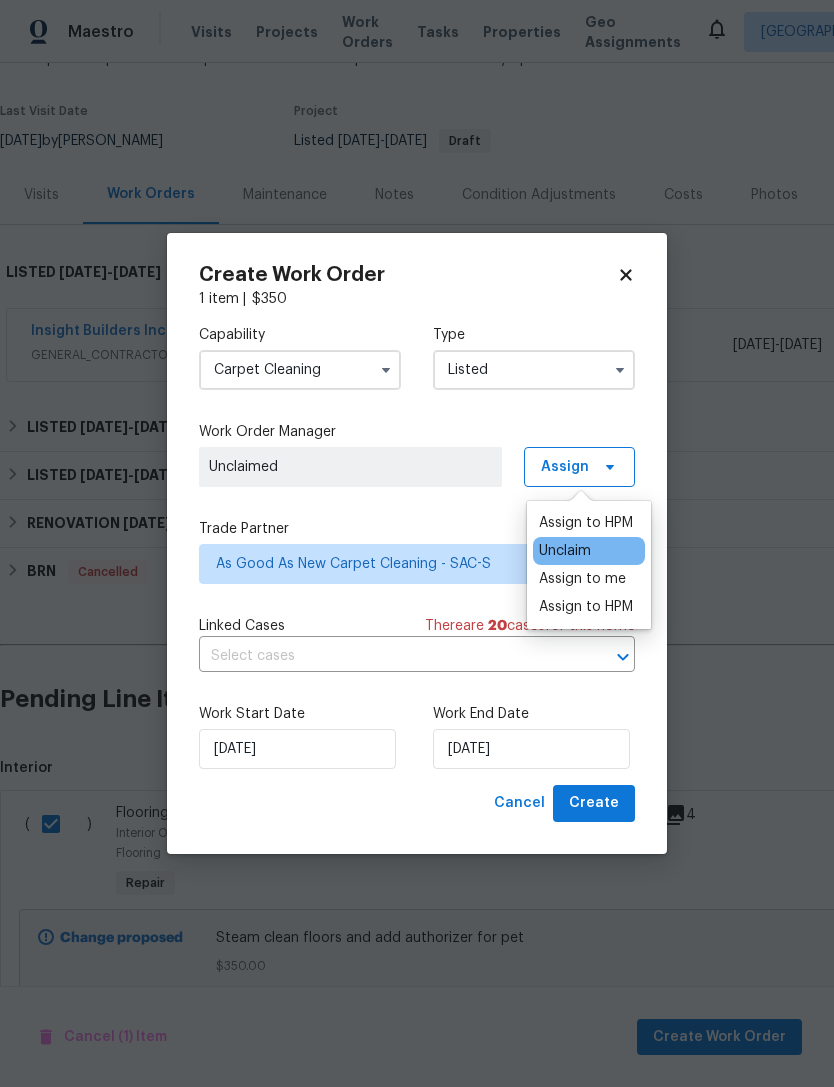 click on "Assign to HPM" at bounding box center (586, 523) 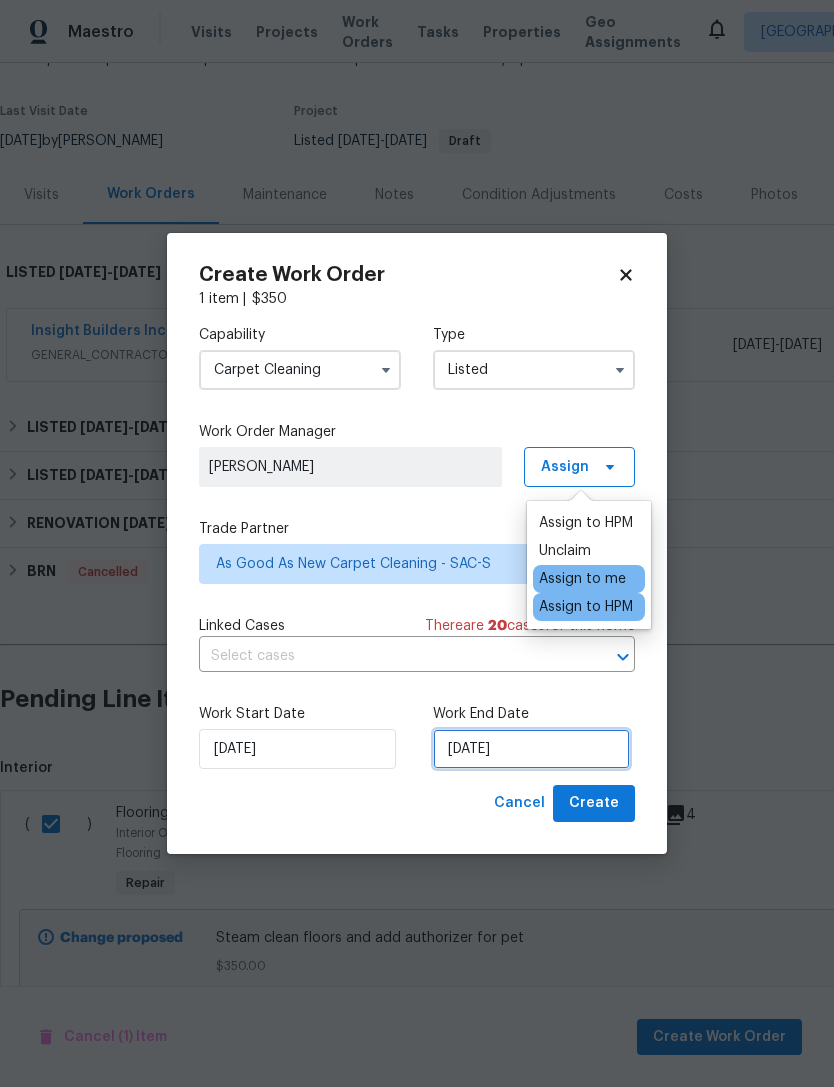 click on "[DATE]" at bounding box center (531, 749) 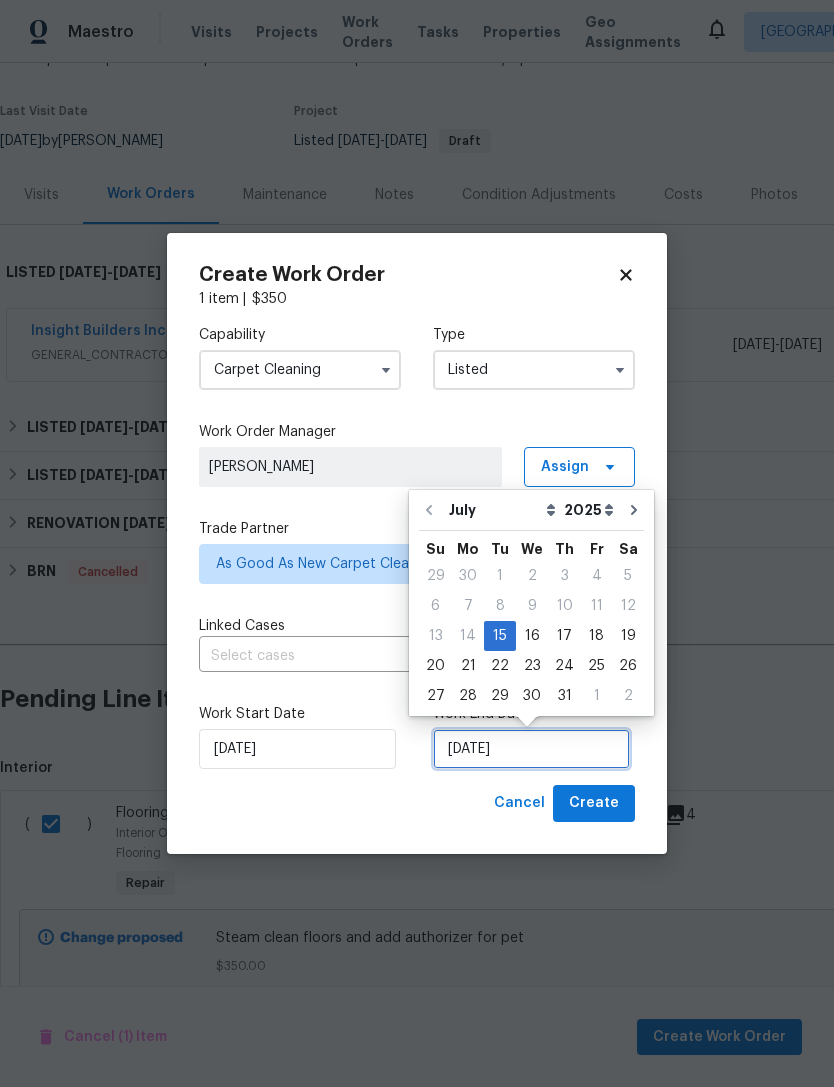 scroll, scrollTop: 37, scrollLeft: 0, axis: vertical 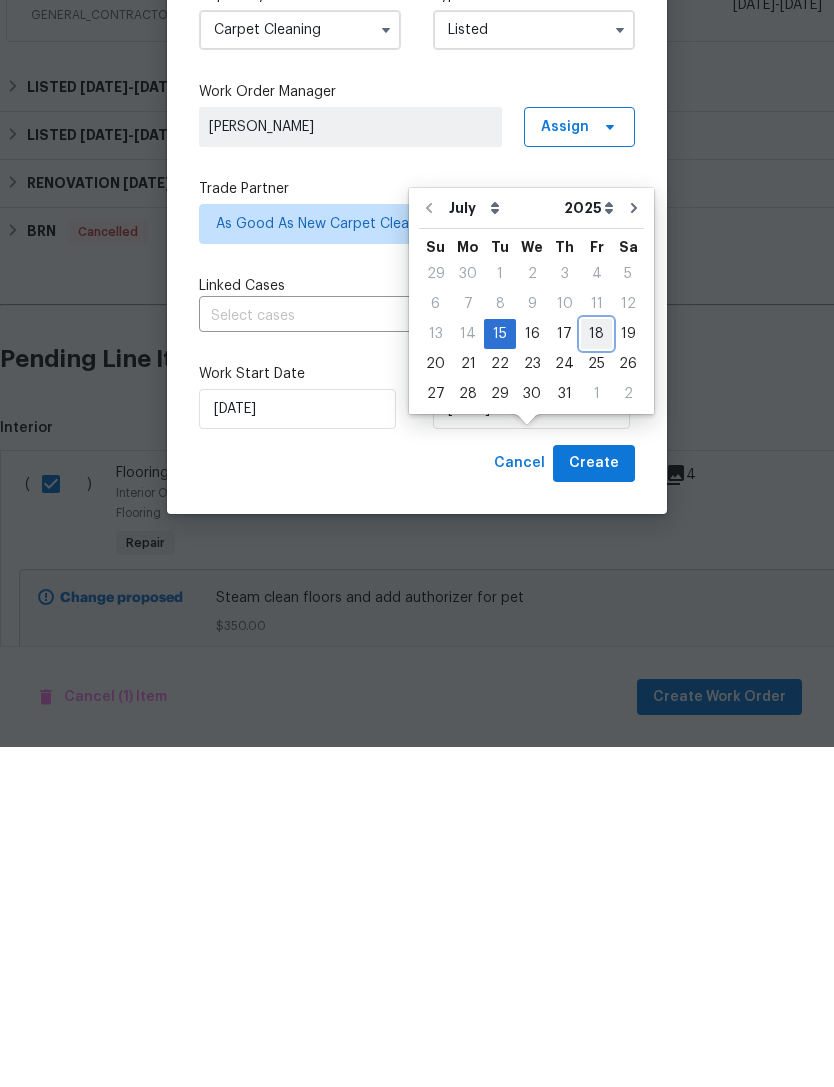 click on "18" at bounding box center (596, 674) 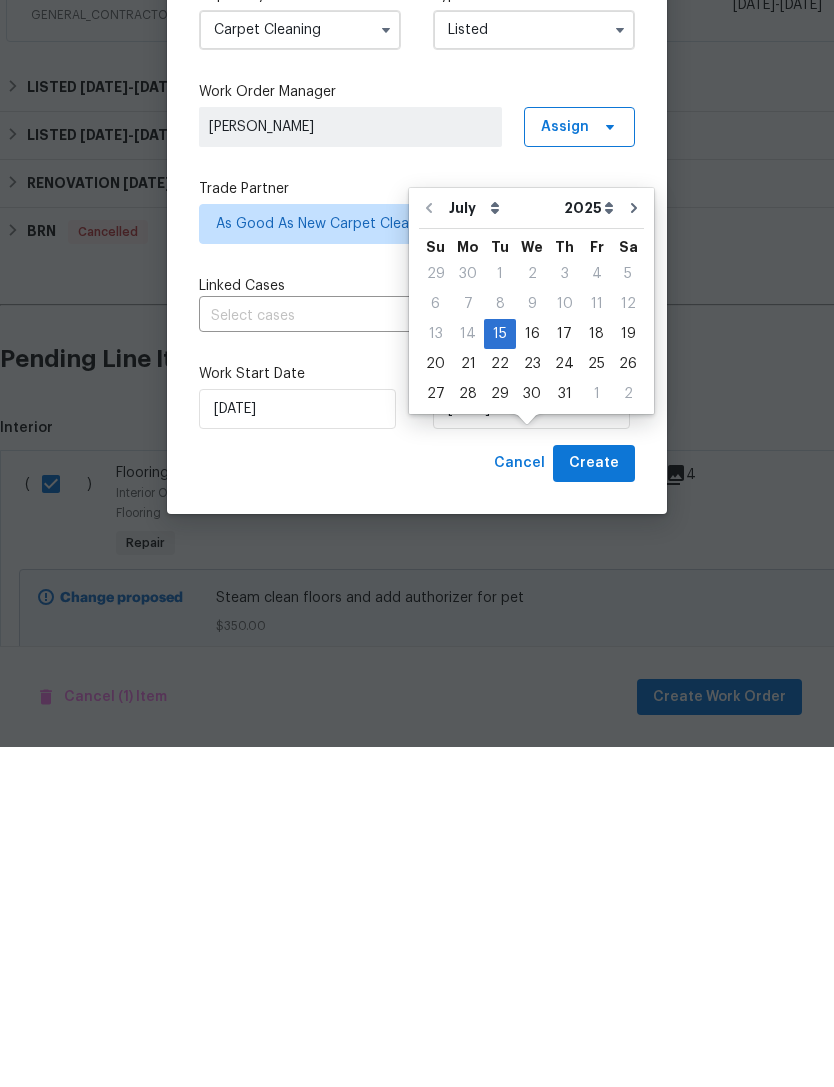 type on "7/18/2025" 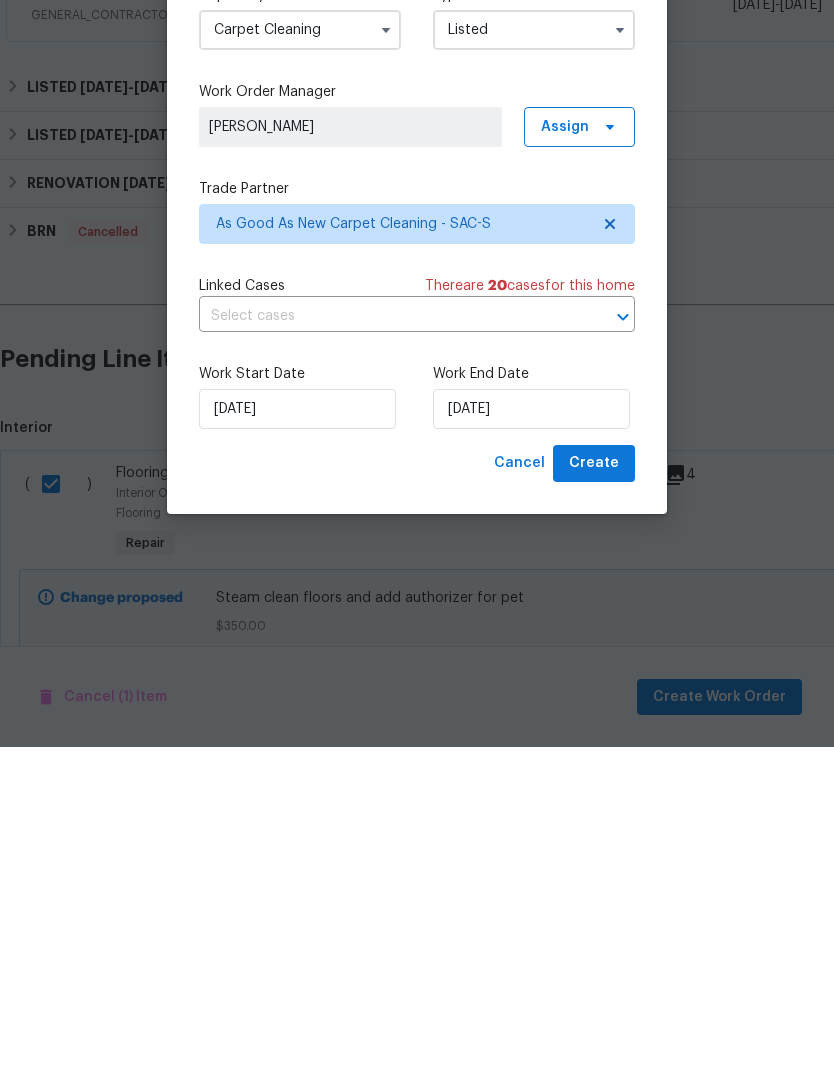 scroll, scrollTop: 64, scrollLeft: 0, axis: vertical 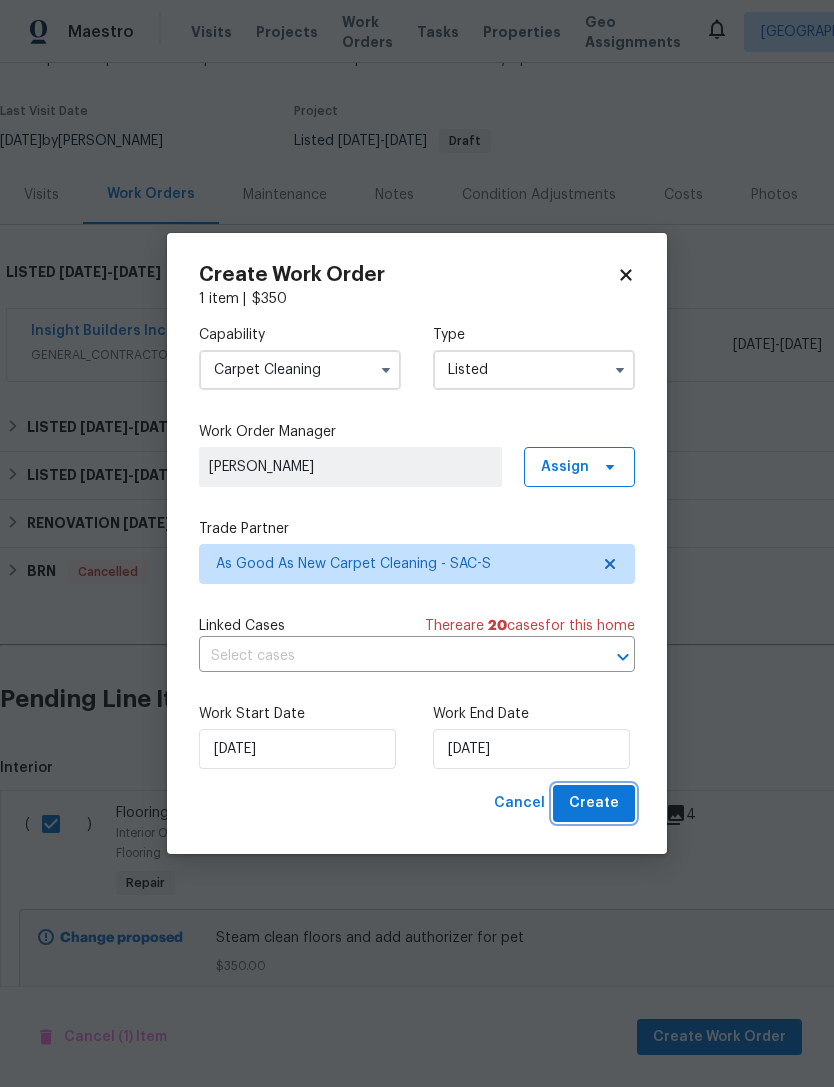 click on "Create" at bounding box center [594, 803] 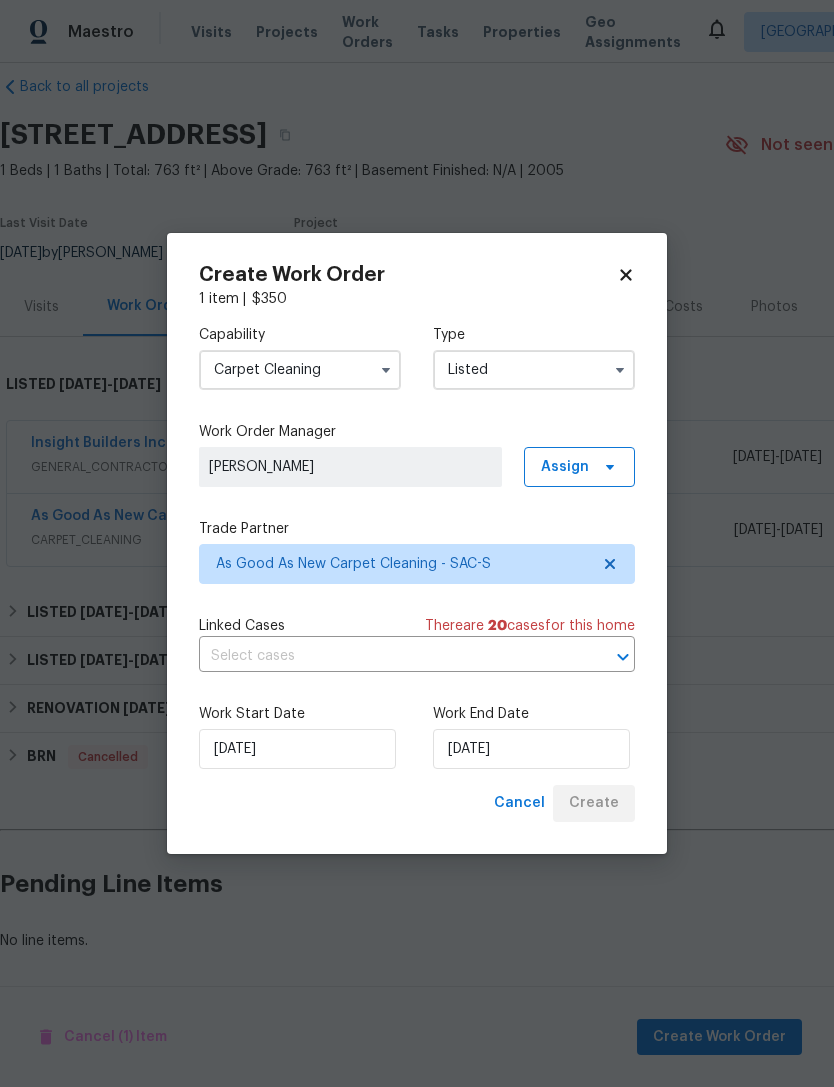scroll, scrollTop: 25, scrollLeft: 0, axis: vertical 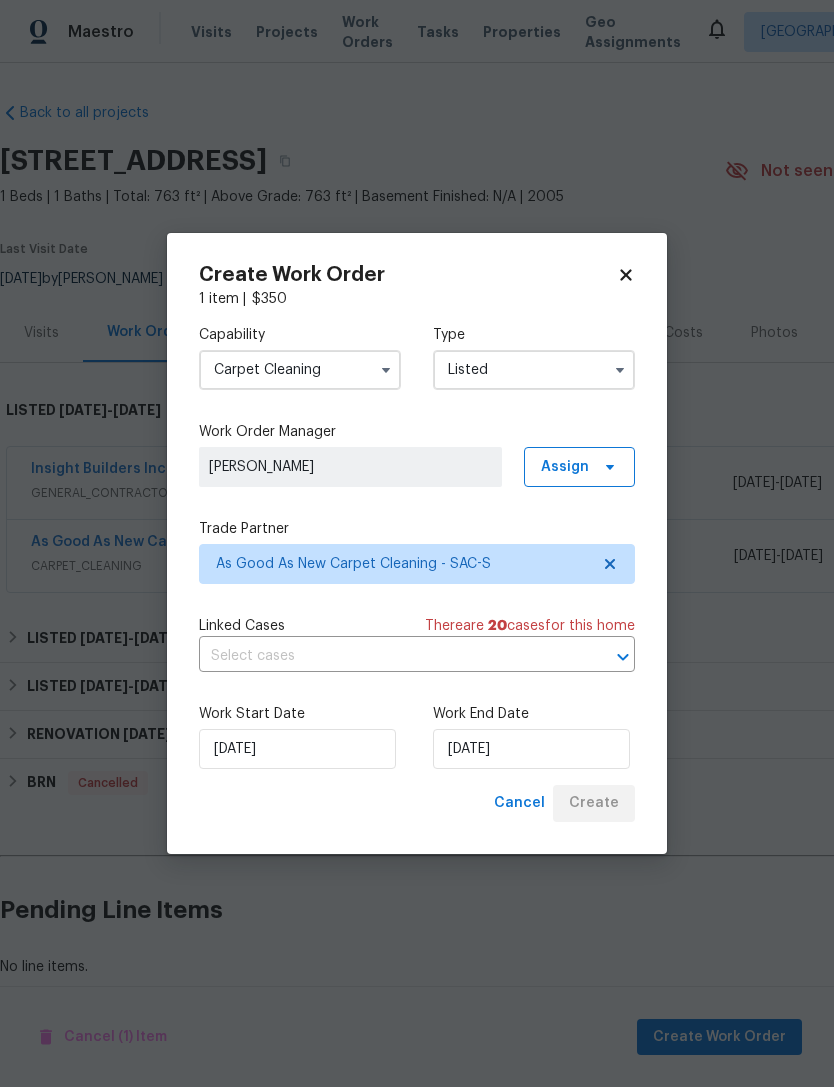 click on "Cancel Create" at bounding box center (560, 803) 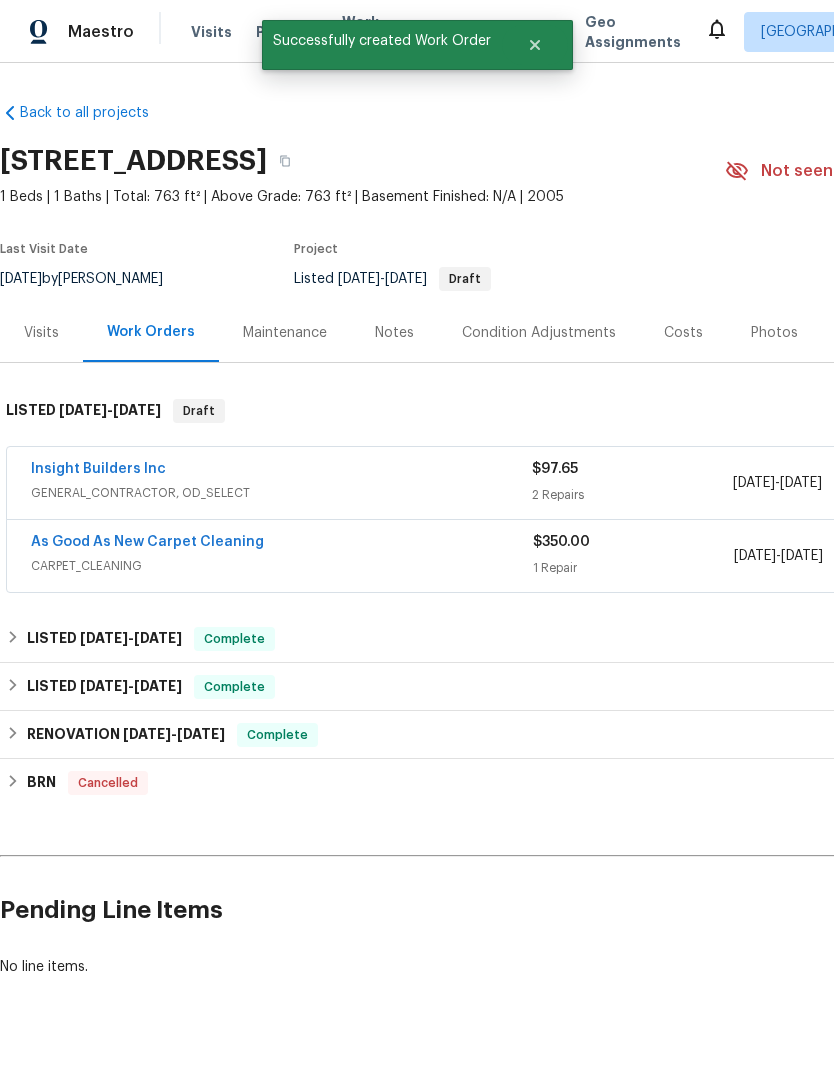 scroll, scrollTop: 0, scrollLeft: 0, axis: both 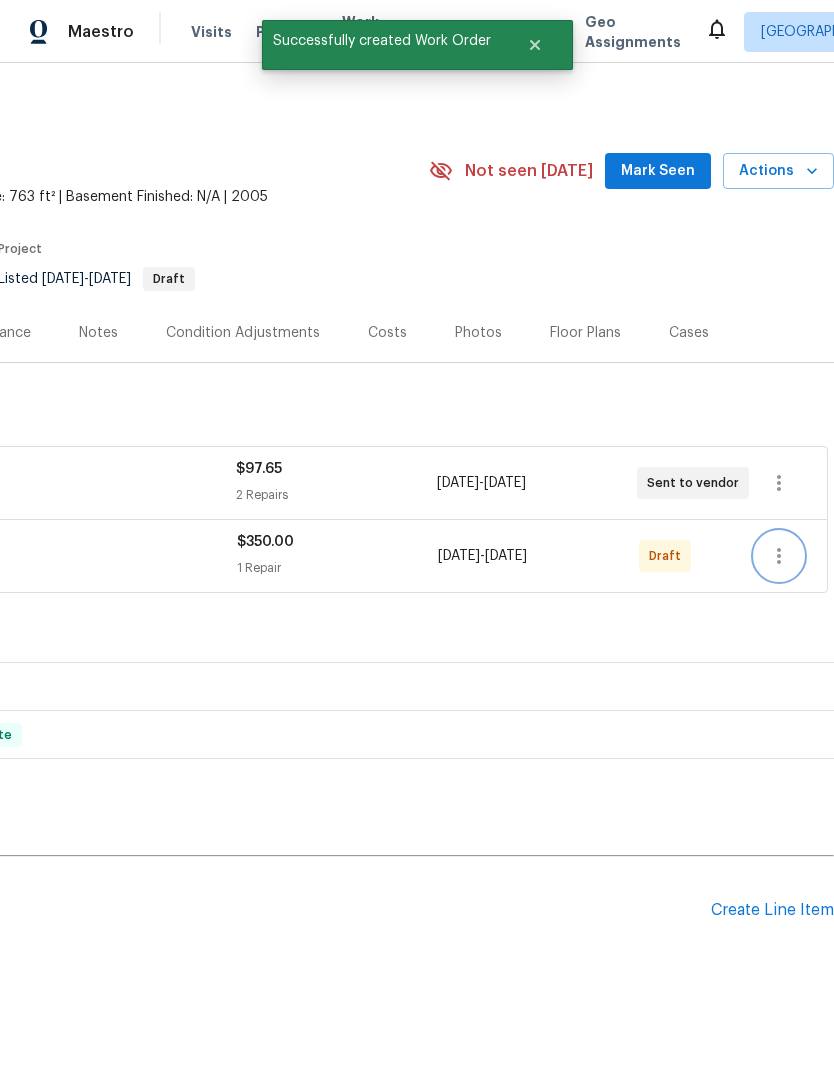 click 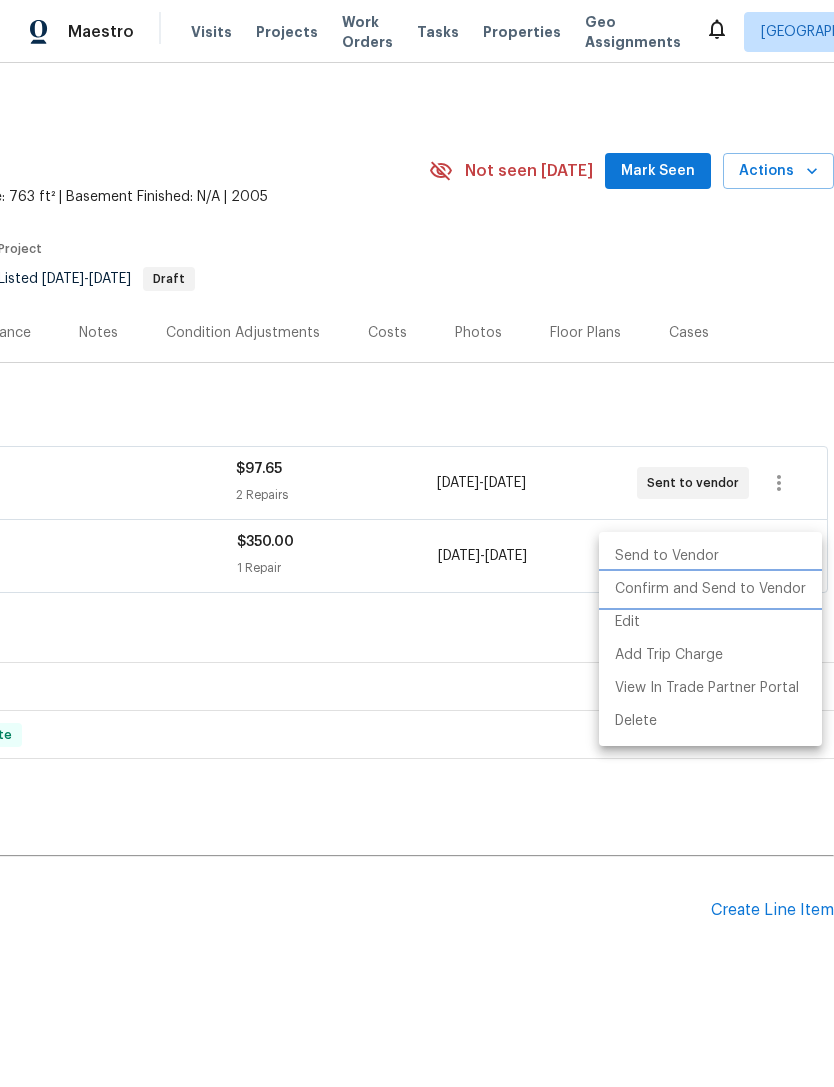click on "Confirm and Send to Vendor" at bounding box center [710, 589] 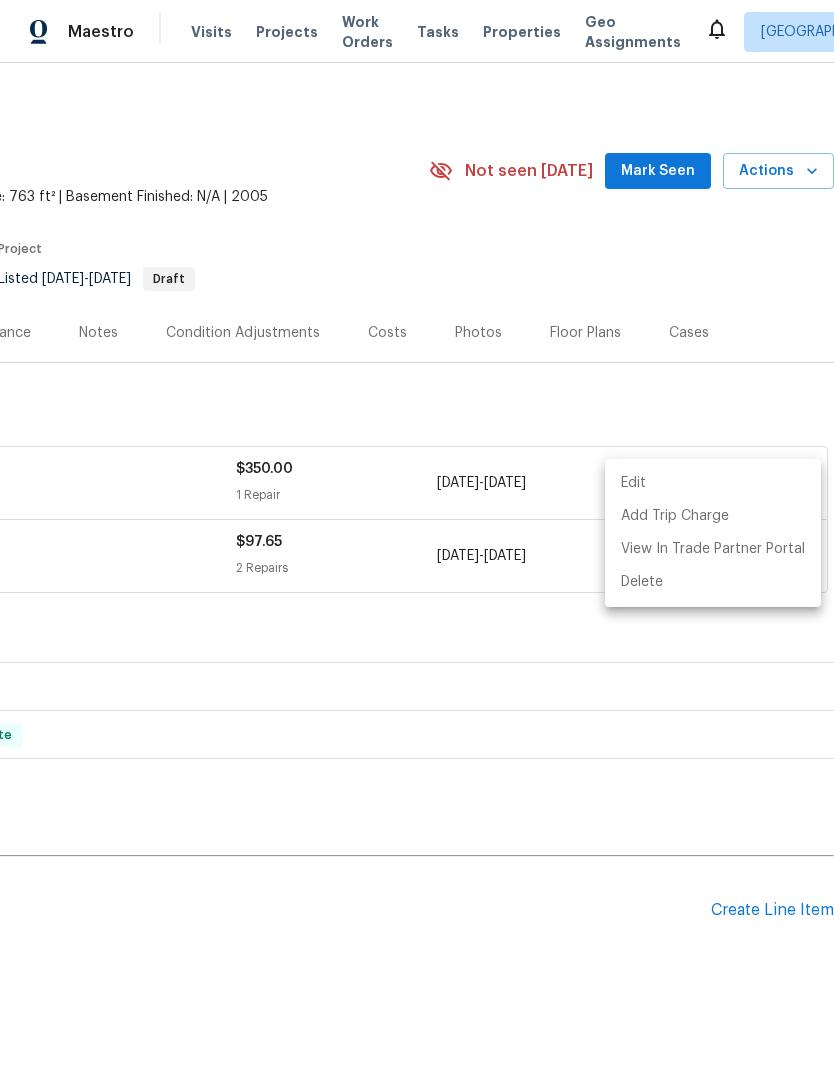 click at bounding box center [417, 543] 